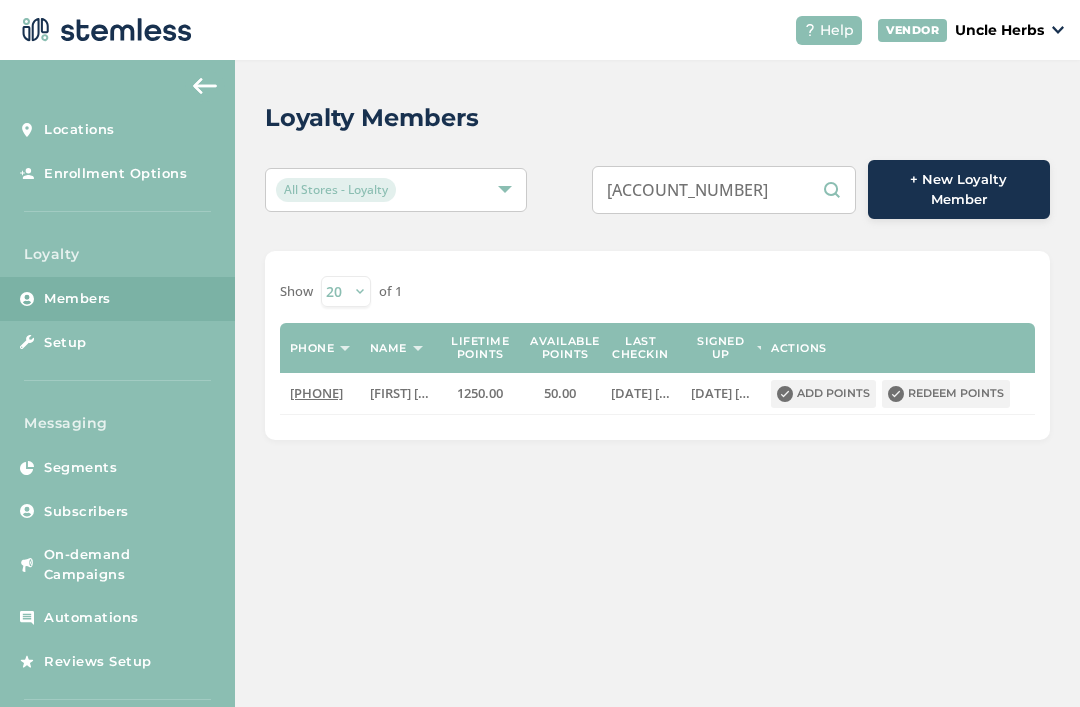 scroll, scrollTop: 0, scrollLeft: 0, axis: both 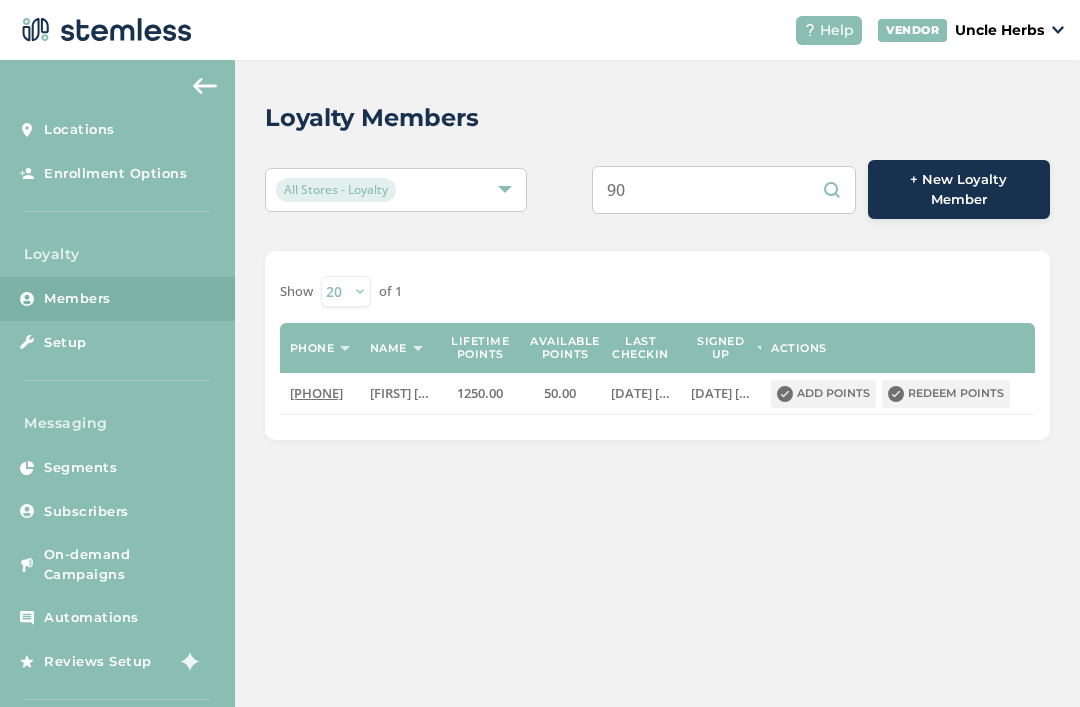 type on "9" 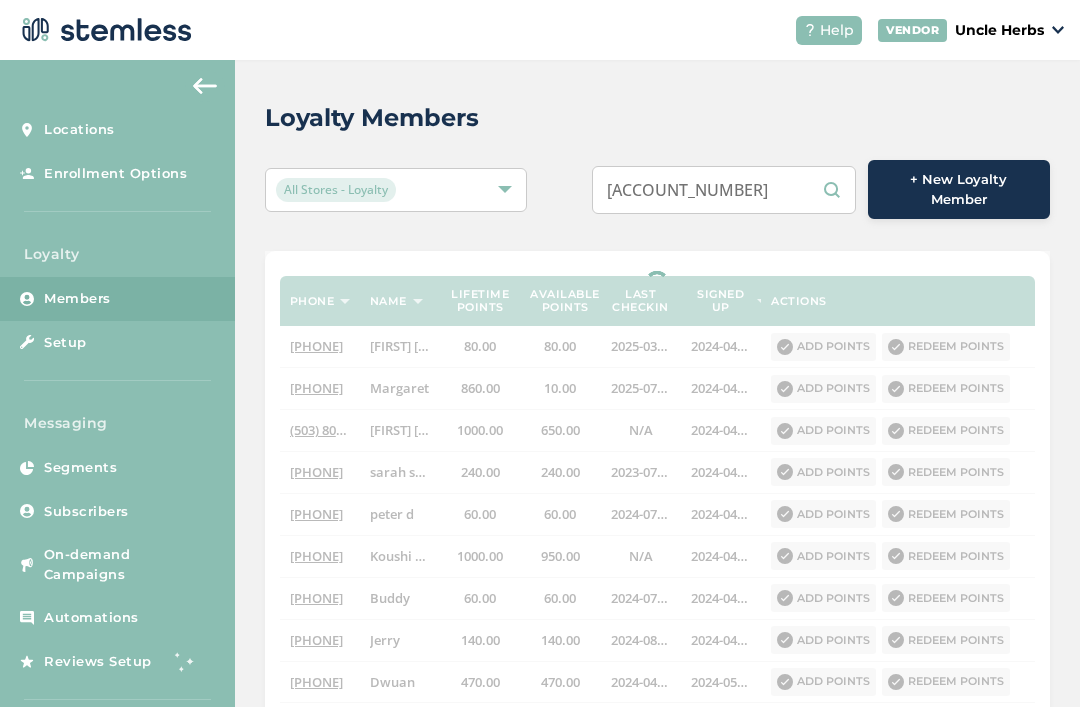 click on "Loyalty Members" at bounding box center (649, 118) 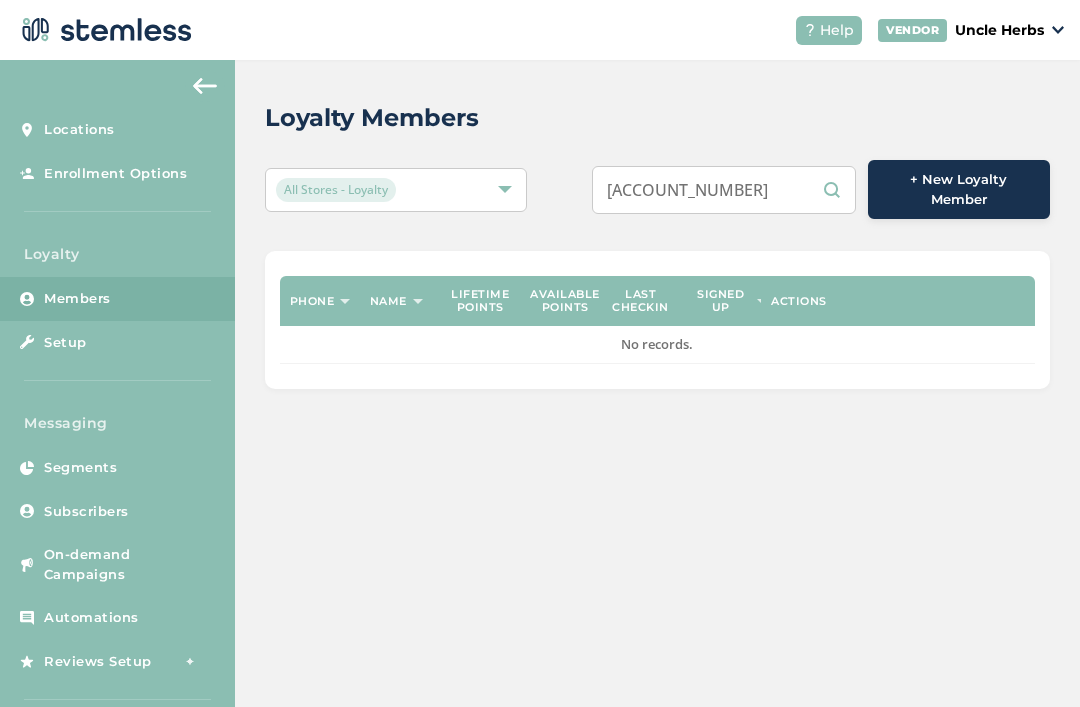 click on "[ACCOUNT_NUMBER]" at bounding box center [724, 190] 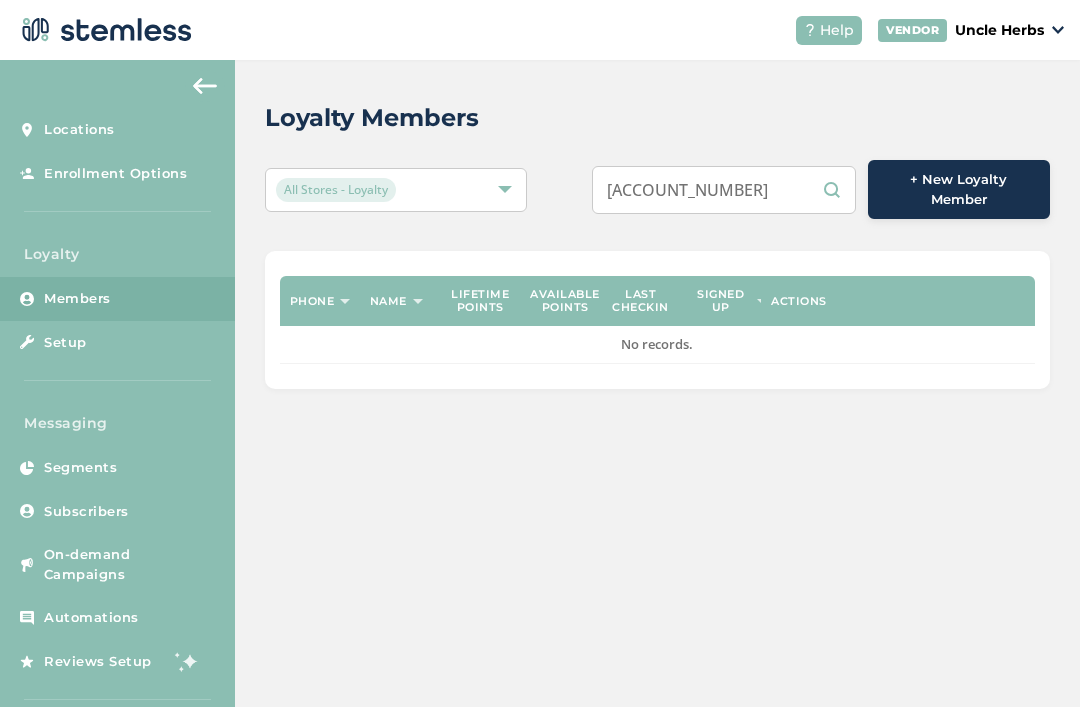 click on "[ACCOUNT_NUMBER]" at bounding box center (724, 190) 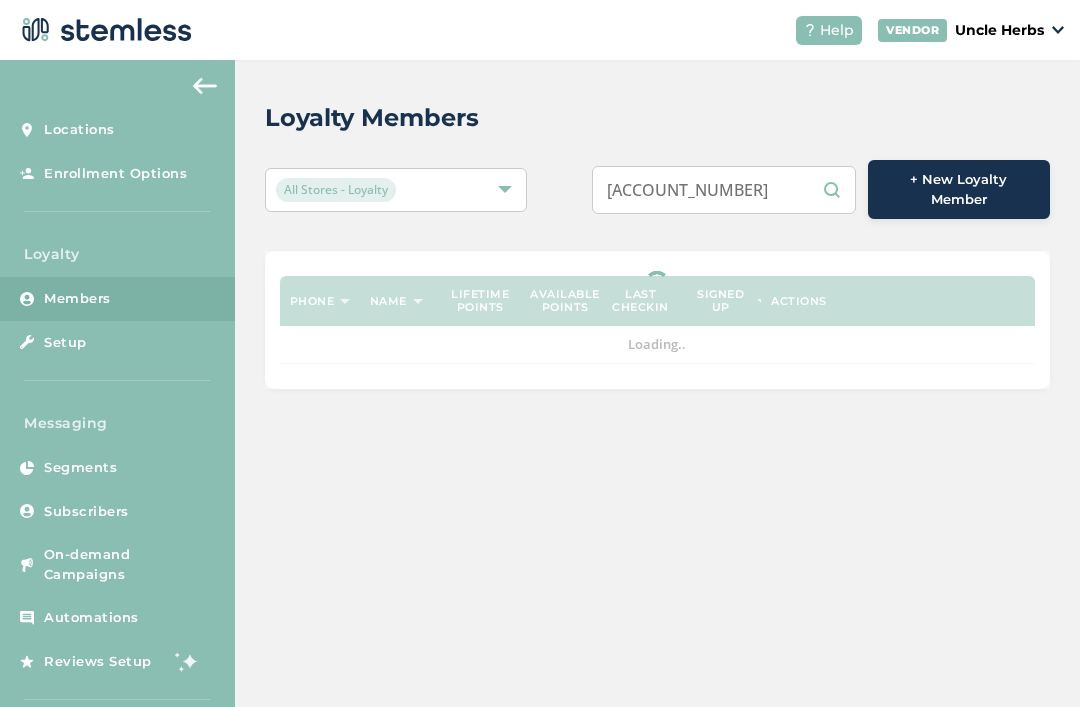 type on "[ACCOUNT_NUMBER]" 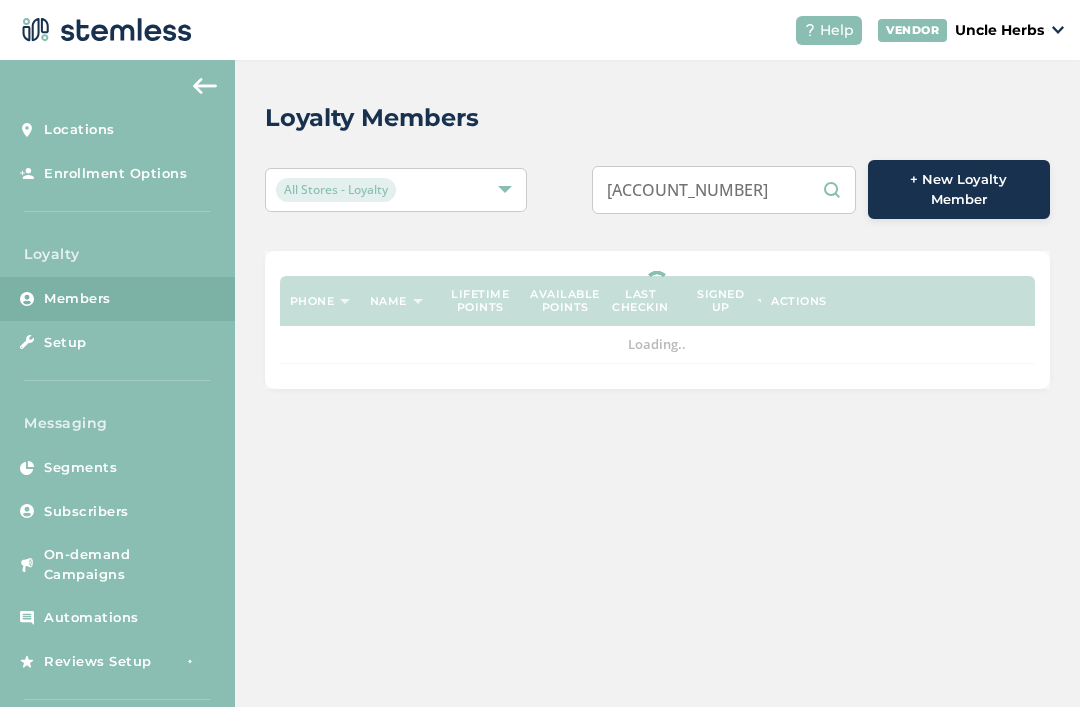 click on "Loyalty Members  All Stores - Loyalty  [ACCOUNT_NUMBER] + New Loyalty Member  Phone   Name   Lifetime points   Available points   Last checkin   Signed up   Actions  Loading.." at bounding box center (657, 244) 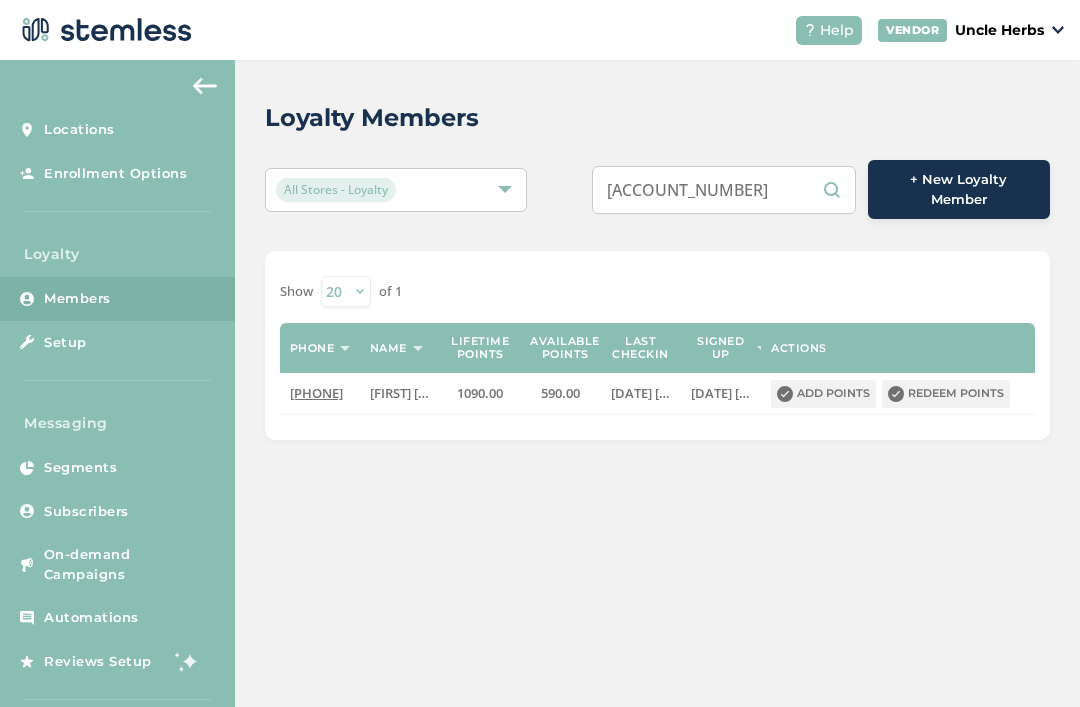 scroll, scrollTop: 7, scrollLeft: 0, axis: vertical 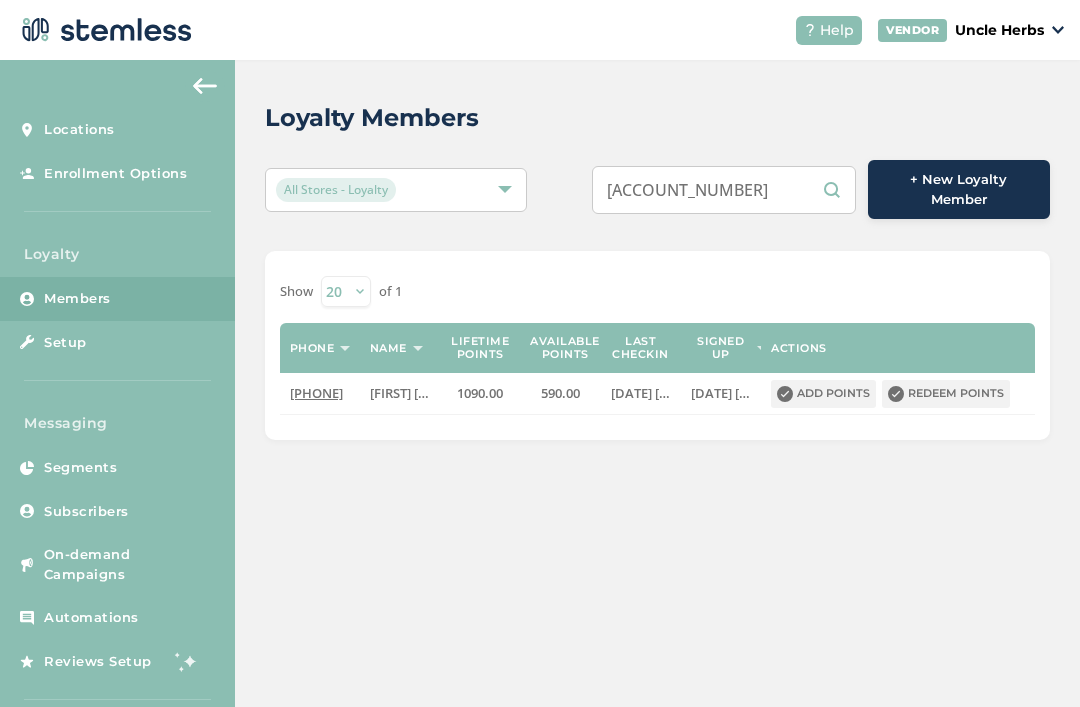 click on "[ACCOUNT_NUMBER]" at bounding box center (724, 190) 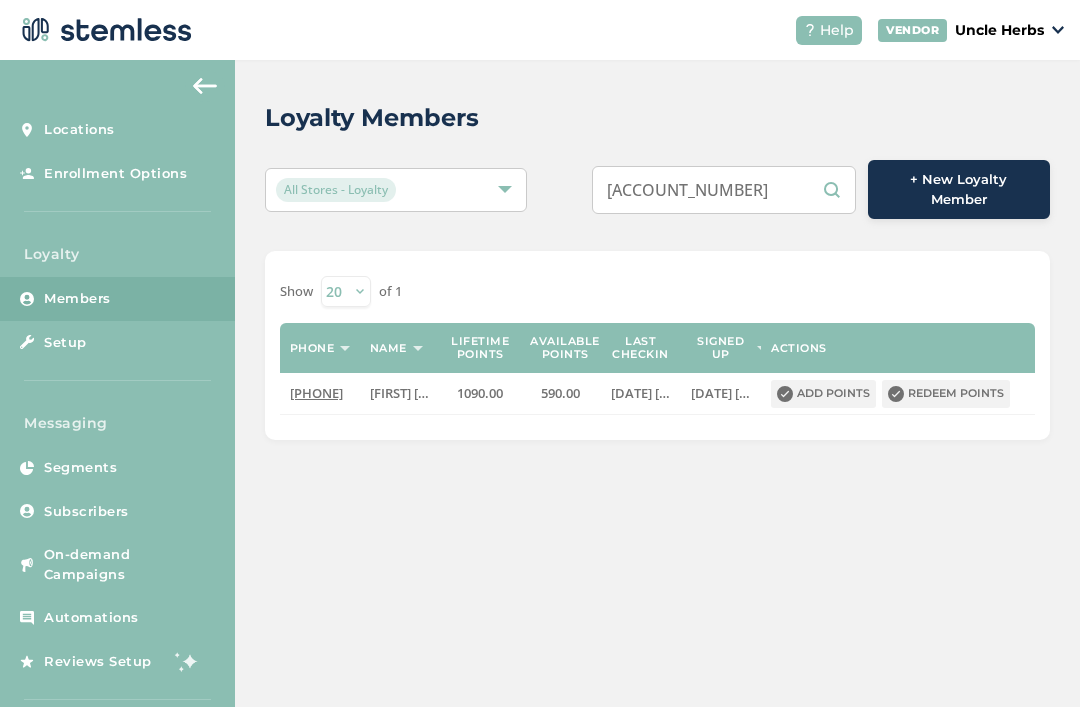 click on "[ACCOUNT_NUMBER]" at bounding box center [724, 190] 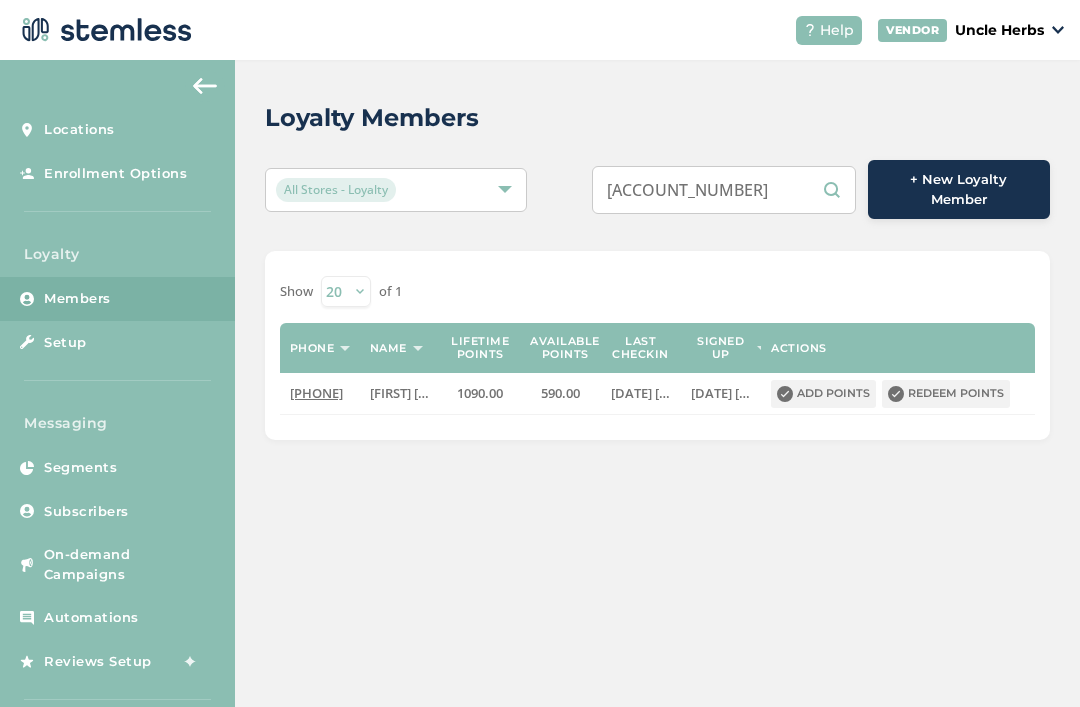 click on "Loyalty Members  All Stores - Loyalty  [ACCOUNT_NUMBER] + New Loyalty Member Show  20   50   100  of 1  Phone   Name   Lifetime points   Available points   Last checkin   Signed up   Actions   [PHONE]   John Doe   1090.00   590.00   [DATE] [TIME]   [DATE] [TIME]   Add points   Redeem points" at bounding box center [657, 270] 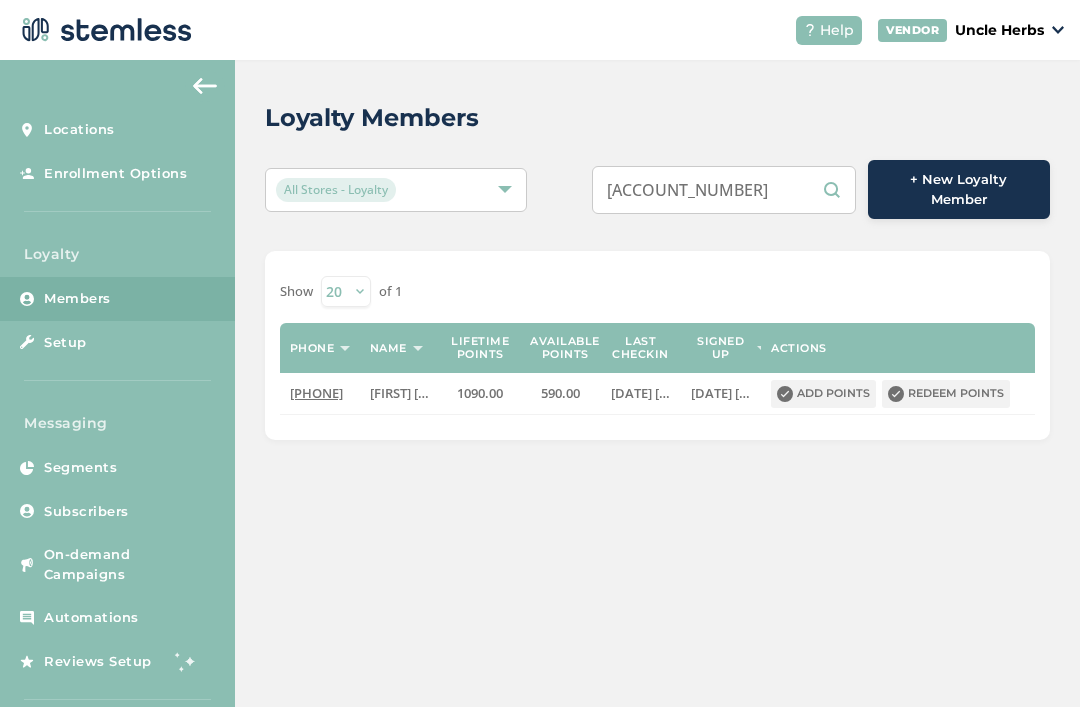 click on "[ACCOUNT_NUMBER]" at bounding box center [724, 190] 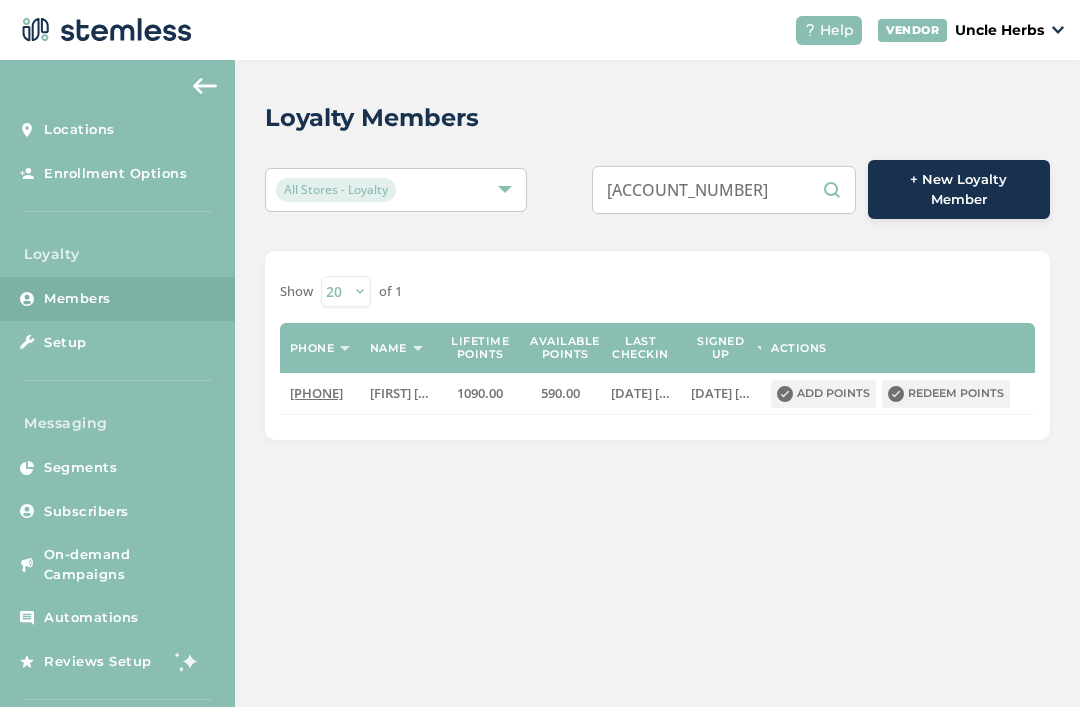 click on "[ACCOUNT_NUMBER]" at bounding box center (724, 190) 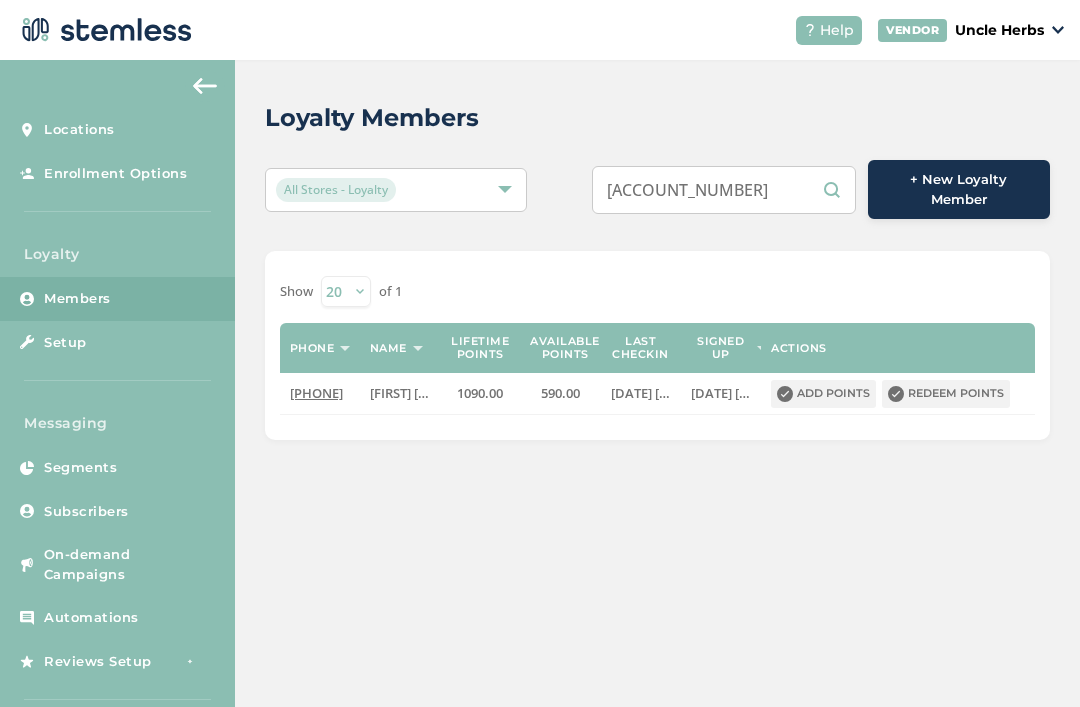 click on "[ACCOUNT_NUMBER]" at bounding box center [724, 190] 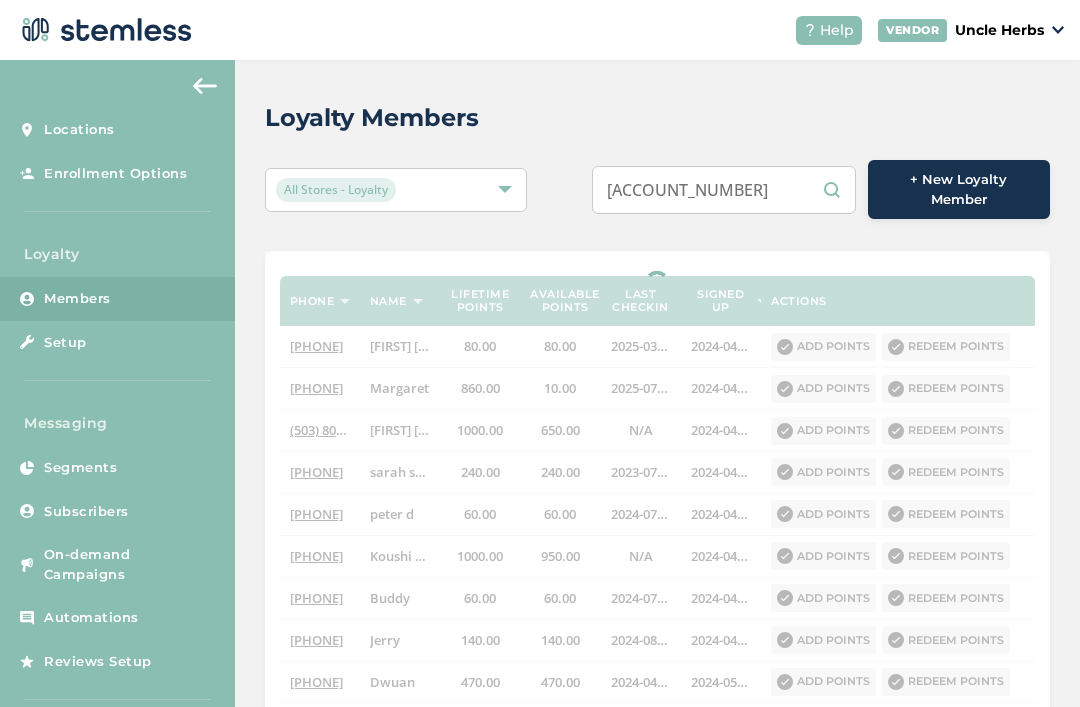 type on "[ACCOUNT_NUMBER]" 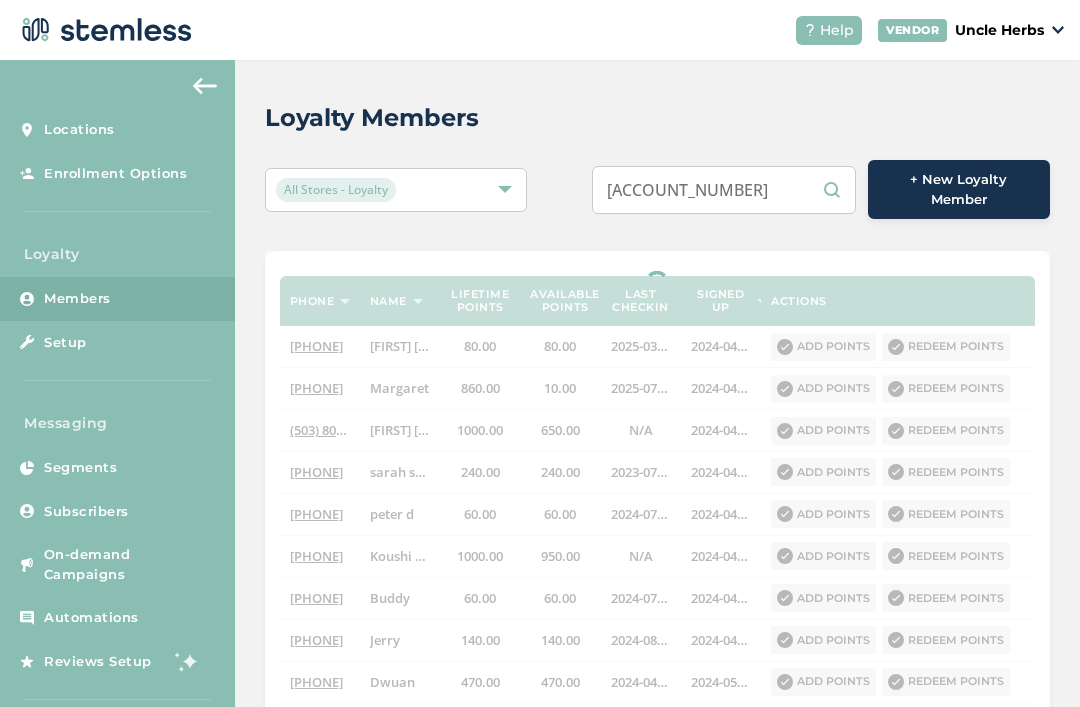 click on "Loyalty Members  All Stores - Loyalty  [ACCOUNT_NUMBER] + New Loyalty Member  Phone   Name   Lifetime points   Available points   Last checkin   Signed up   Actions   [PHONE]   Arnold d   80.00   80.00   [DATE] [TIME]   [DATE] [TIME]   Add points   Redeem points   [PHONE]   Margaret   860.00   10.00   [DATE] [TIME]   [DATE] [TIME]   Add points   Redeem points   [PHONE]   Brian ↔️ Shen   1000.00   650.00   N/A   [DATE] [TIME]   Add points   Redeem points   [PHONE]   sarah stevens   240.00   240.00   [DATE] [TIME]   [DATE] [TIME]   Add points   Redeem points   [PHONE]   peter d   60.00   60.00   [DATE] [TIME]   [DATE] [TIME]   Add points   Redeem points   [PHONE]   Koushi Sunder   1000.00   950.00   N/A   [DATE] [TIME]   Add points   Redeem points   [PHONE]   Buddy   60.00   60.00   [DATE] [TIME]   [DATE] [TIME]   Add points   Redeem points   [PHONE]   Jerry   140.00   140.00   Dwuan" at bounding box center (657, 644) 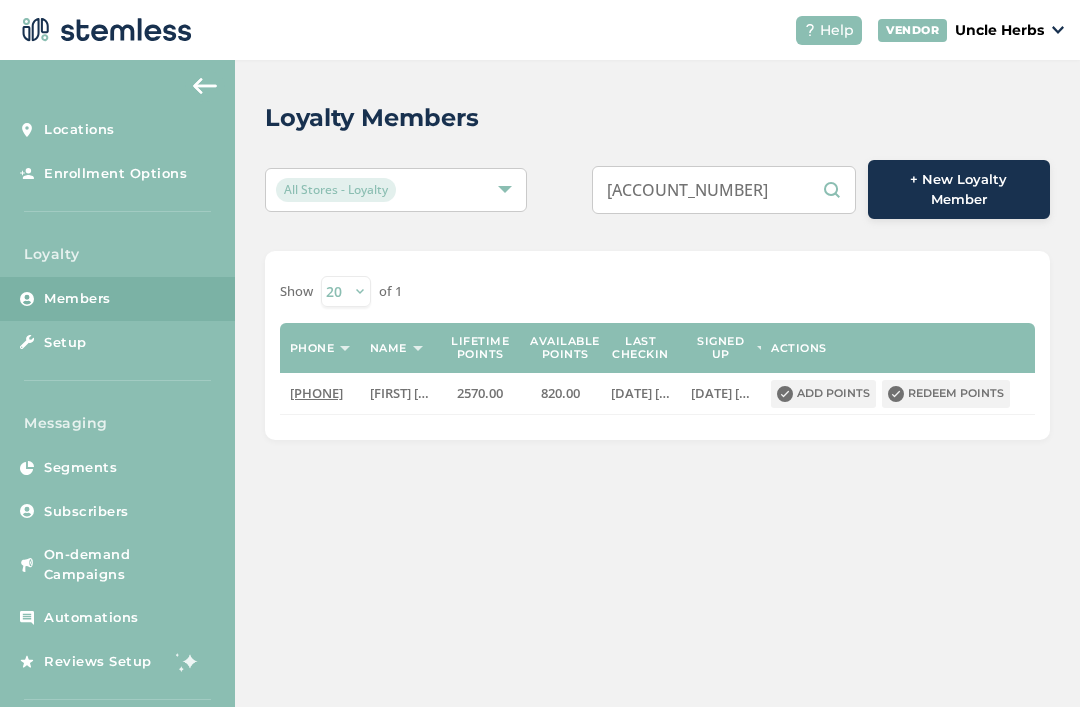 scroll, scrollTop: 14, scrollLeft: 0, axis: vertical 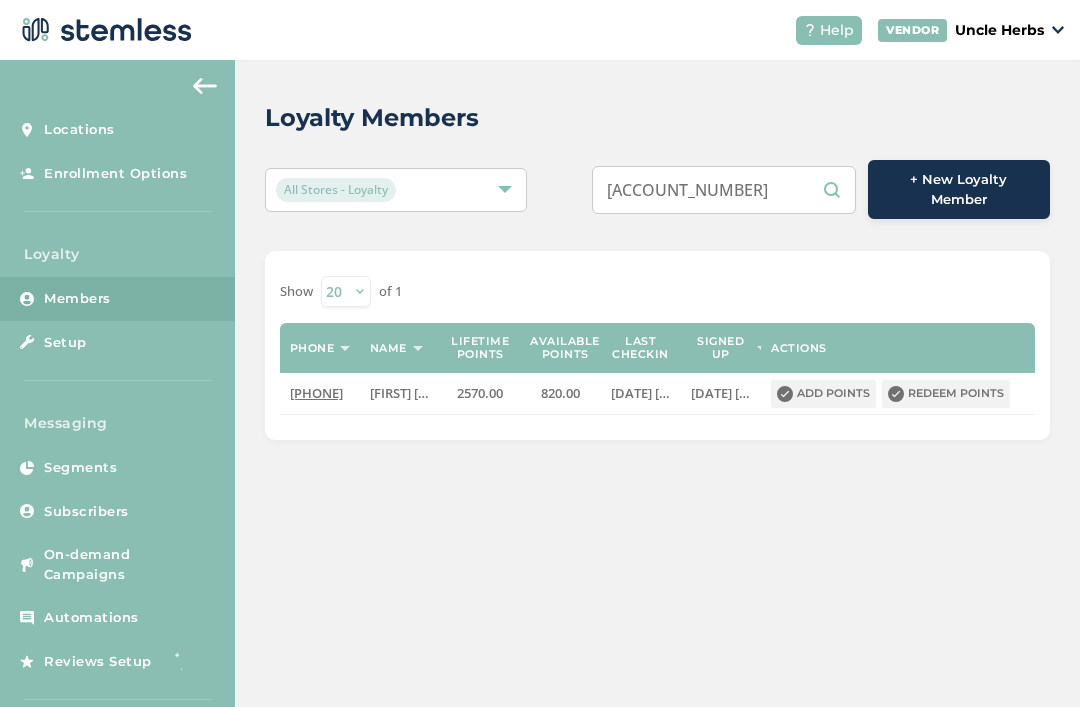 click on "Redeem points" at bounding box center [946, 394] 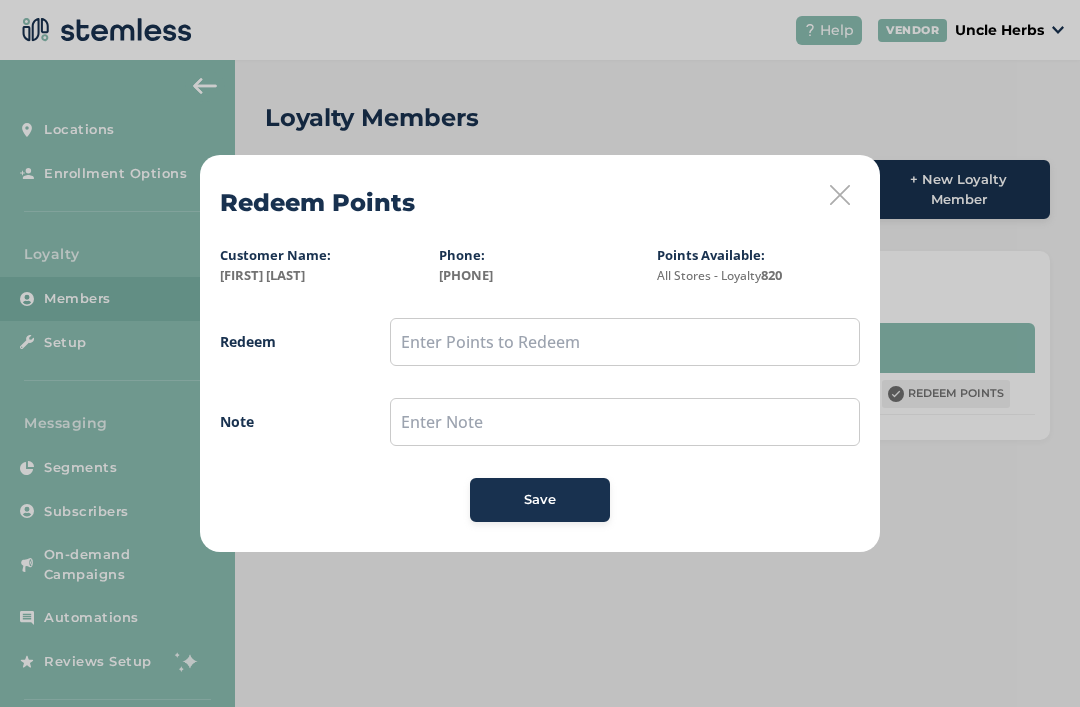 click at bounding box center [840, 195] 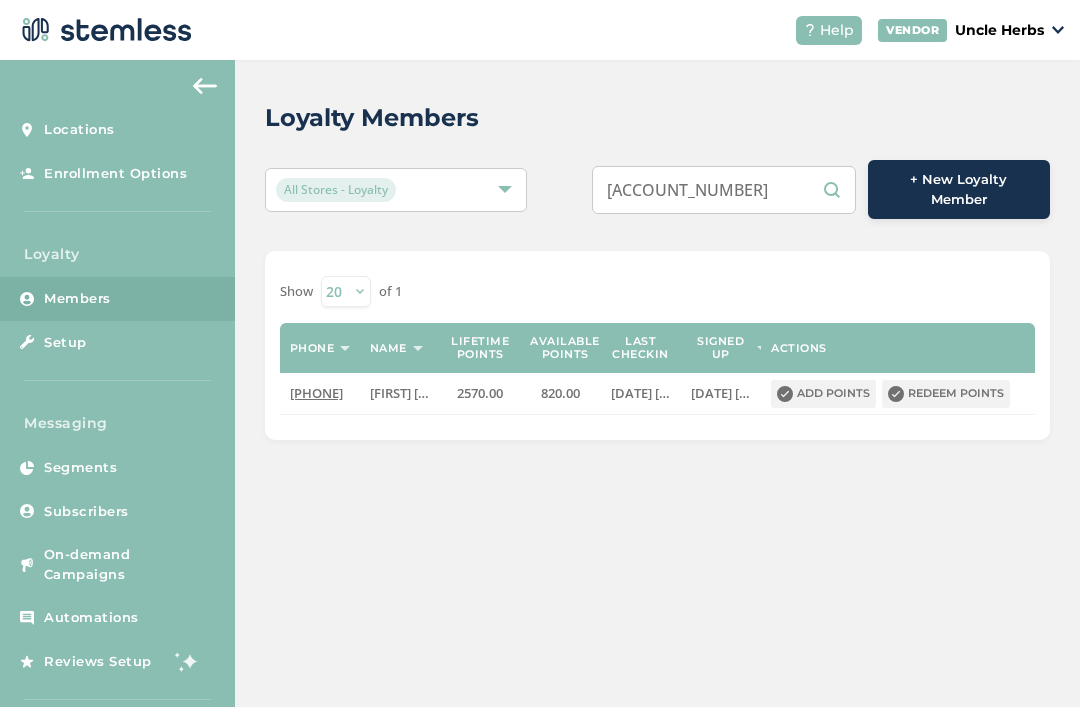 scroll, scrollTop: 3, scrollLeft: 0, axis: vertical 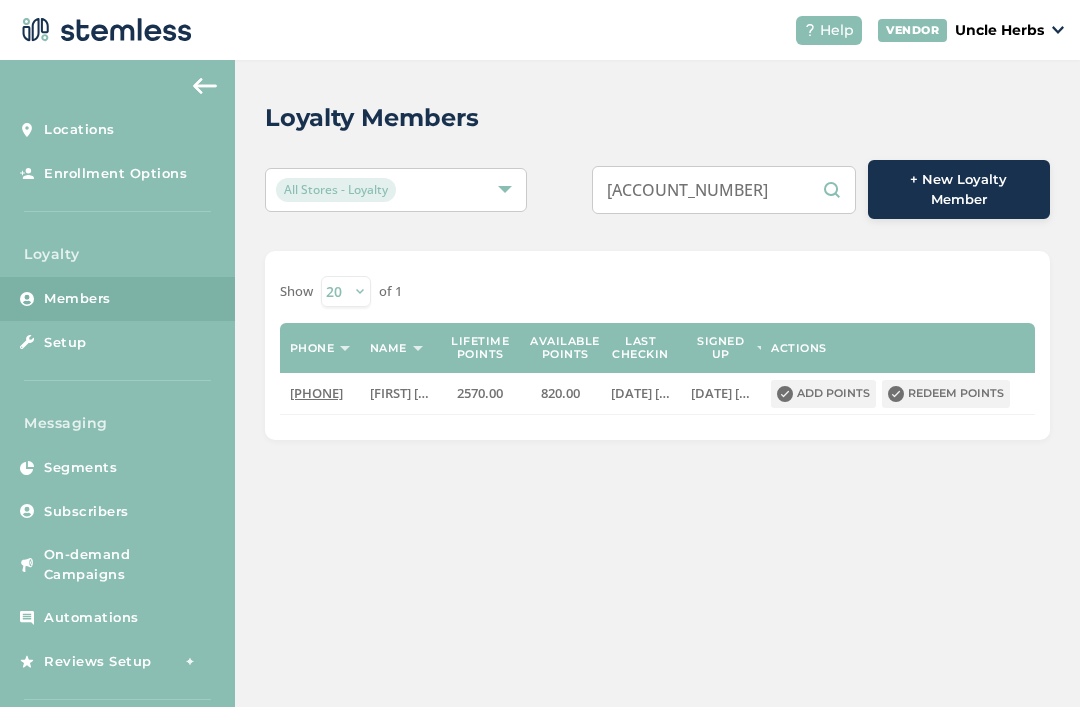 click on "Redeem points" at bounding box center [946, 394] 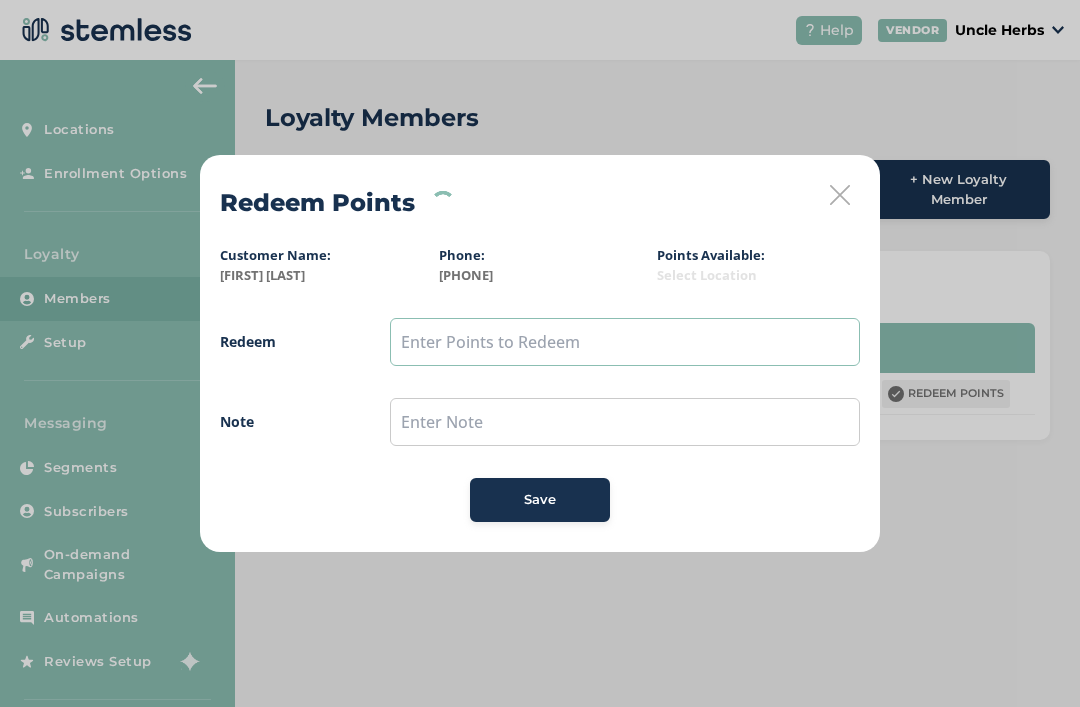 click at bounding box center [625, 342] 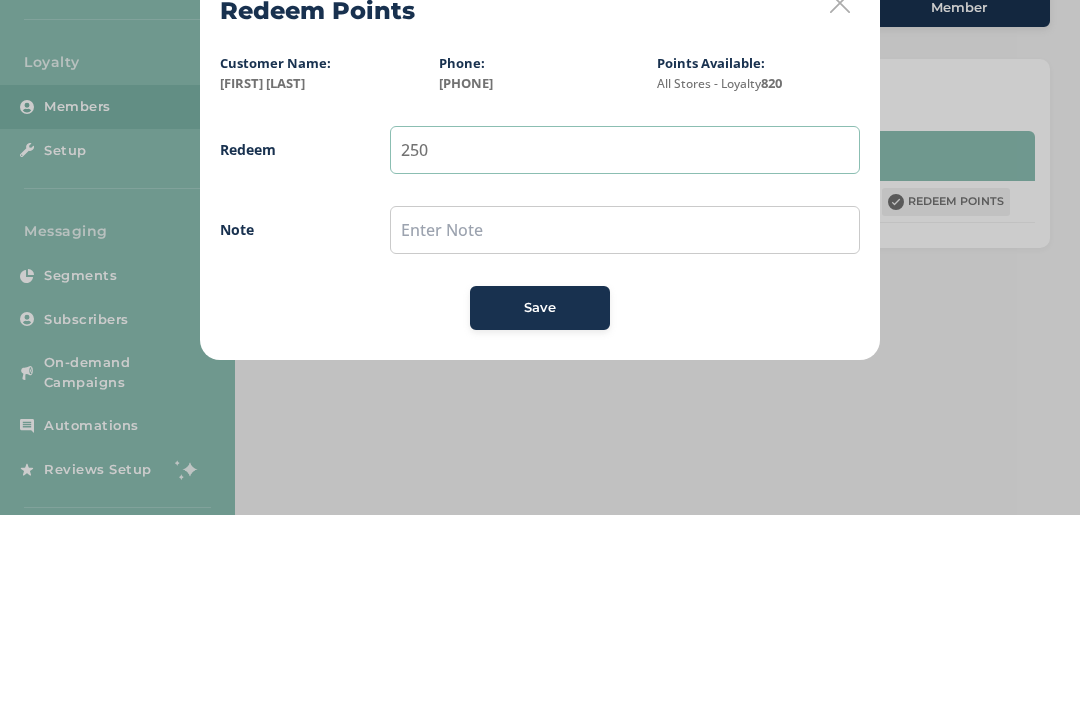 type on "250" 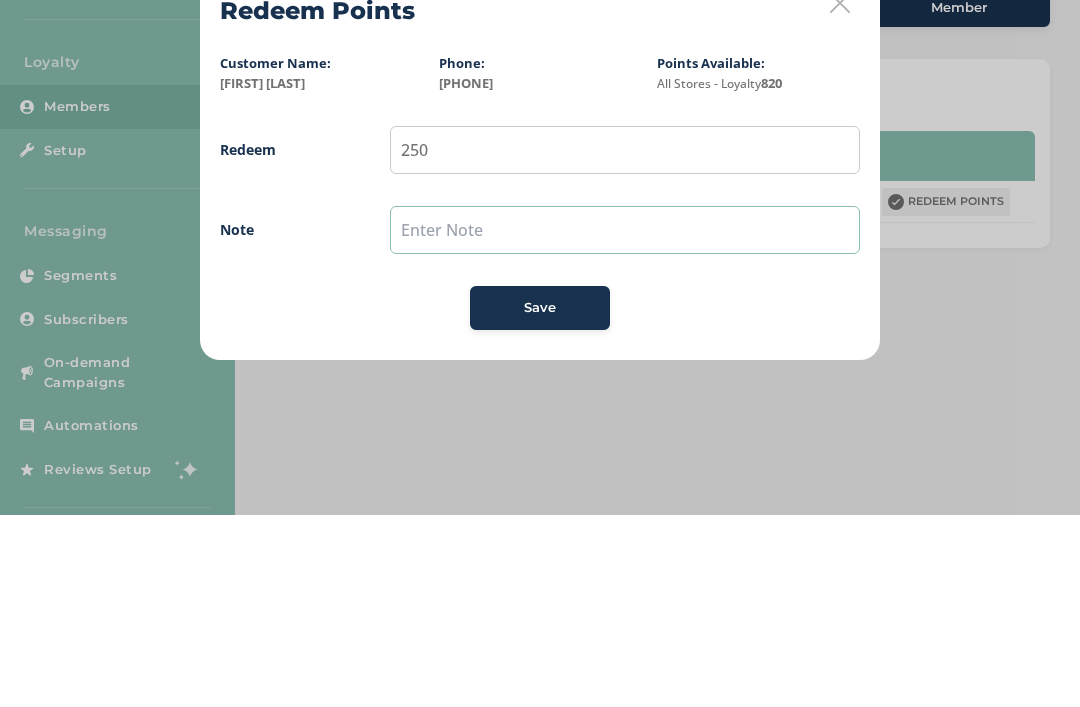 click at bounding box center [625, 422] 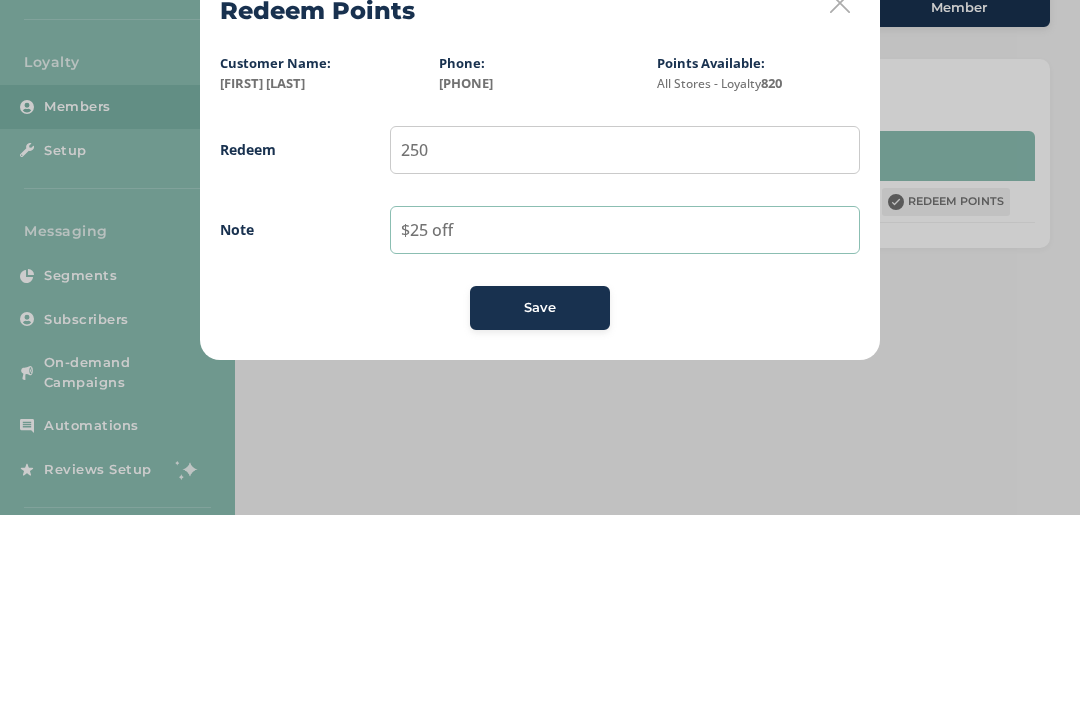type on "$25 off" 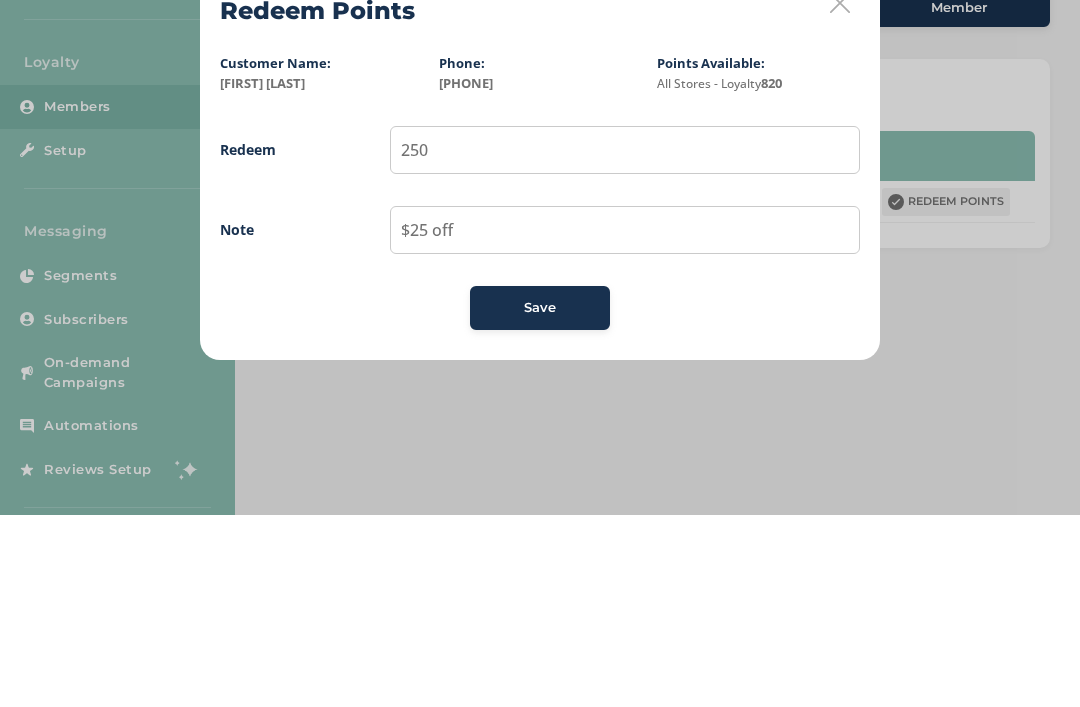 click on "Redeem 250 Note $25 off Save" at bounding box center (540, 420) 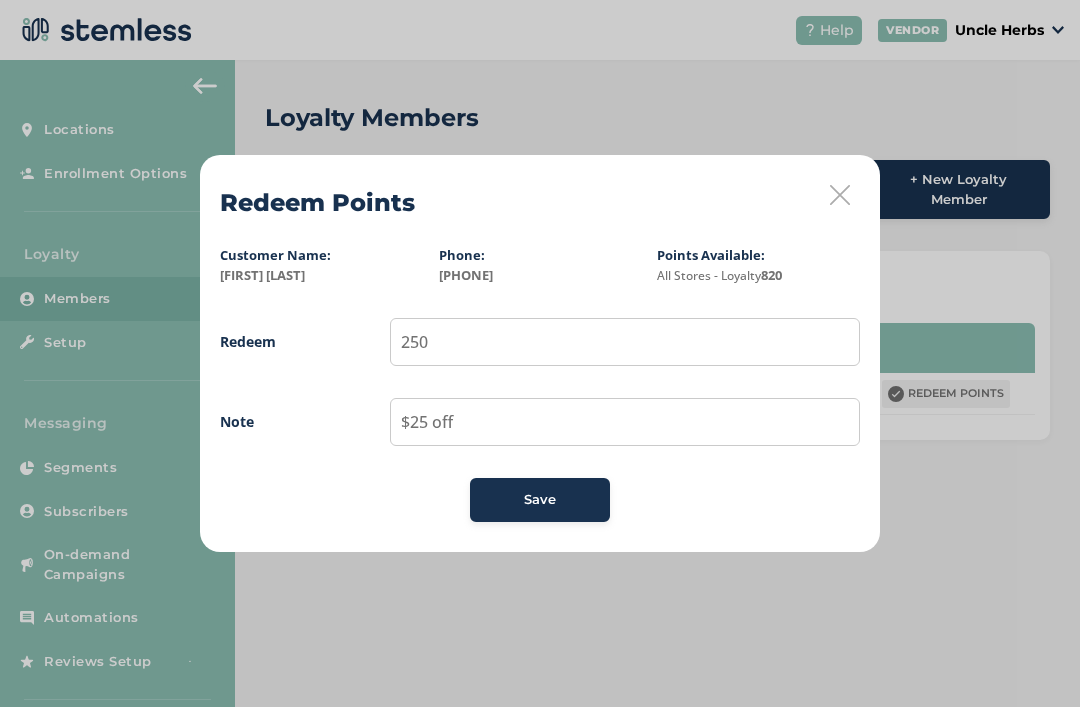 click on "Save" at bounding box center (540, 500) 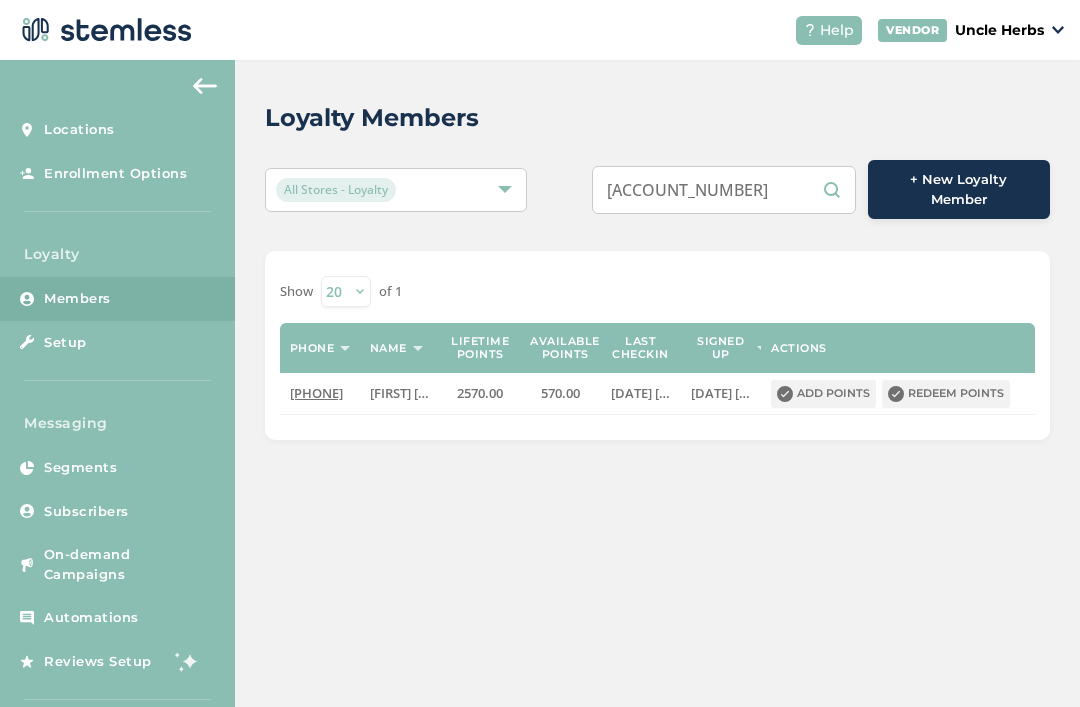 click on "[ACCOUNT_NUMBER]" at bounding box center [724, 190] 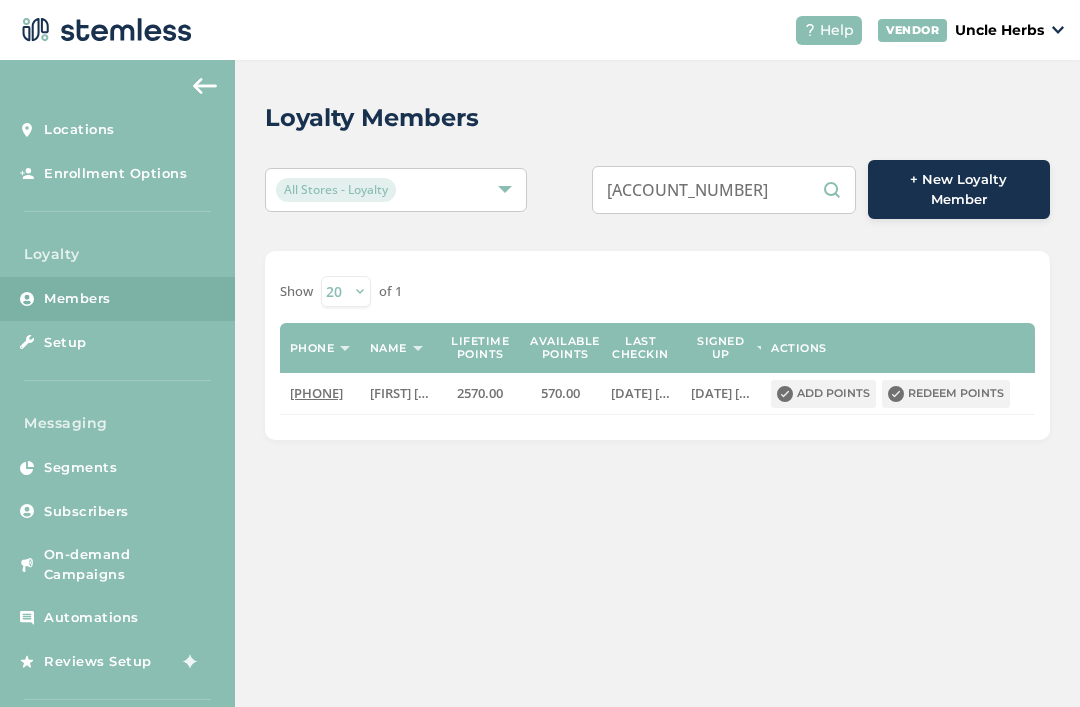 click on "[ACCOUNT_NUMBER]" at bounding box center (724, 190) 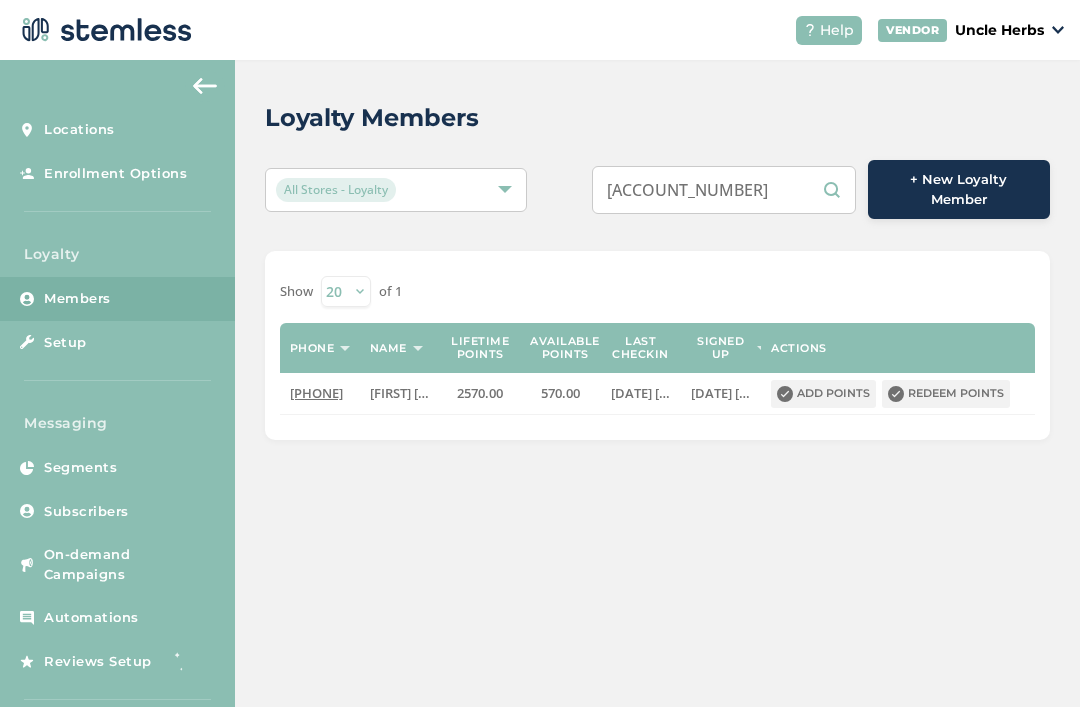 click on "[ACCOUNT_NUMBER]" at bounding box center [724, 190] 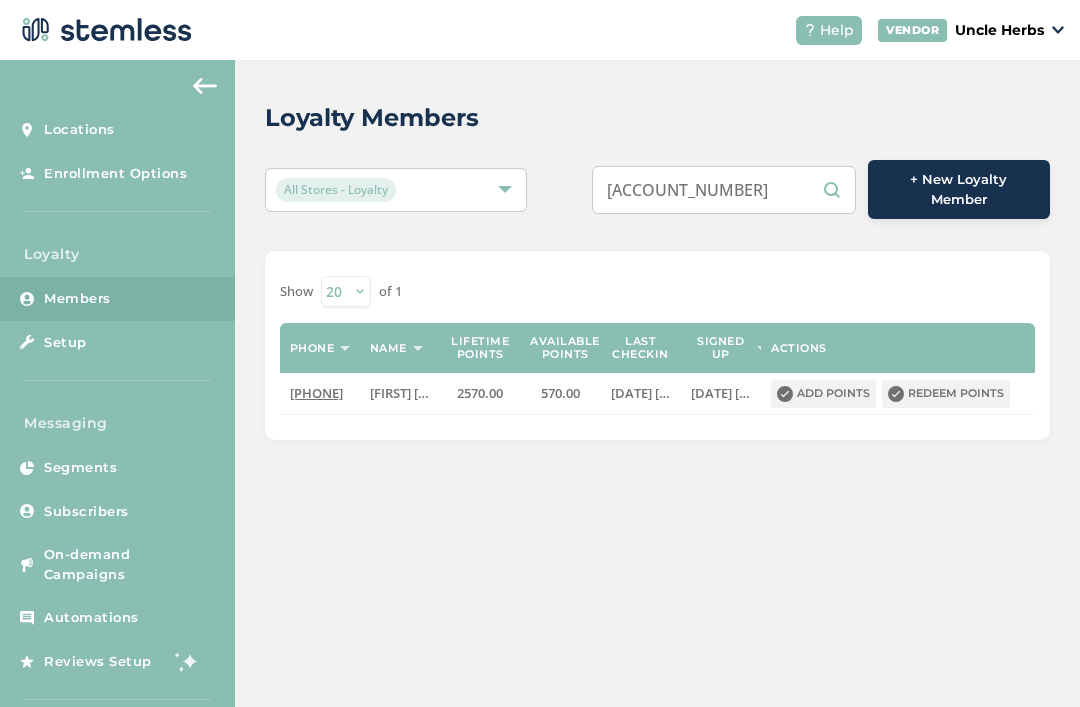 click on "[ACCOUNT_NUMBER]" at bounding box center (724, 190) 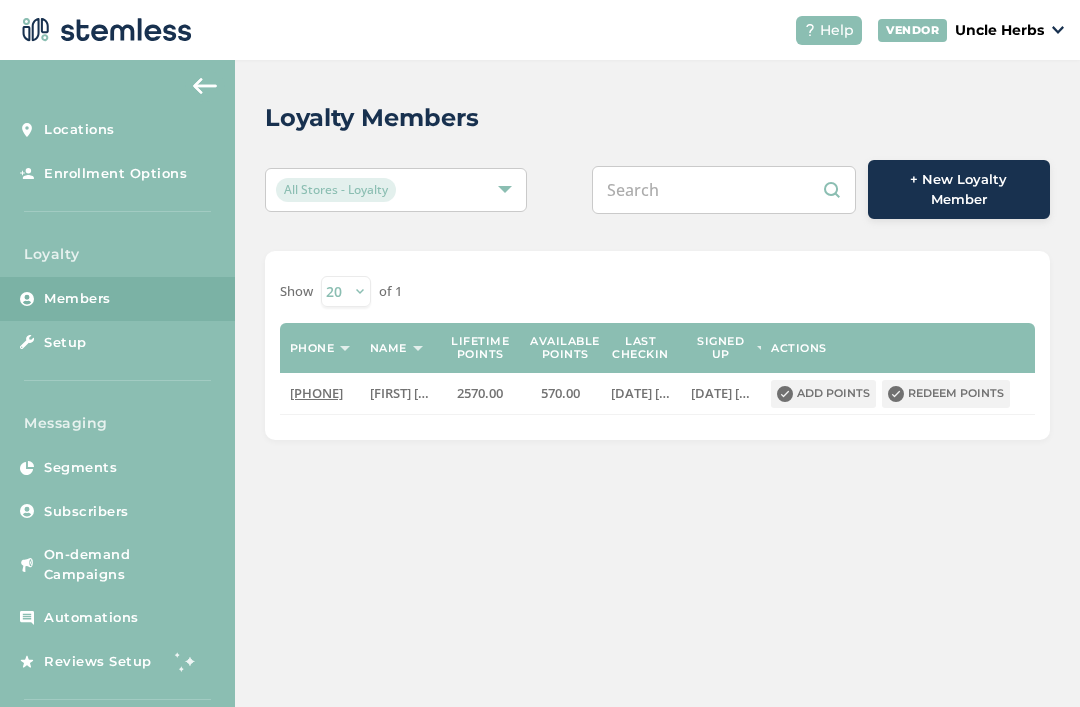 click at bounding box center (724, 190) 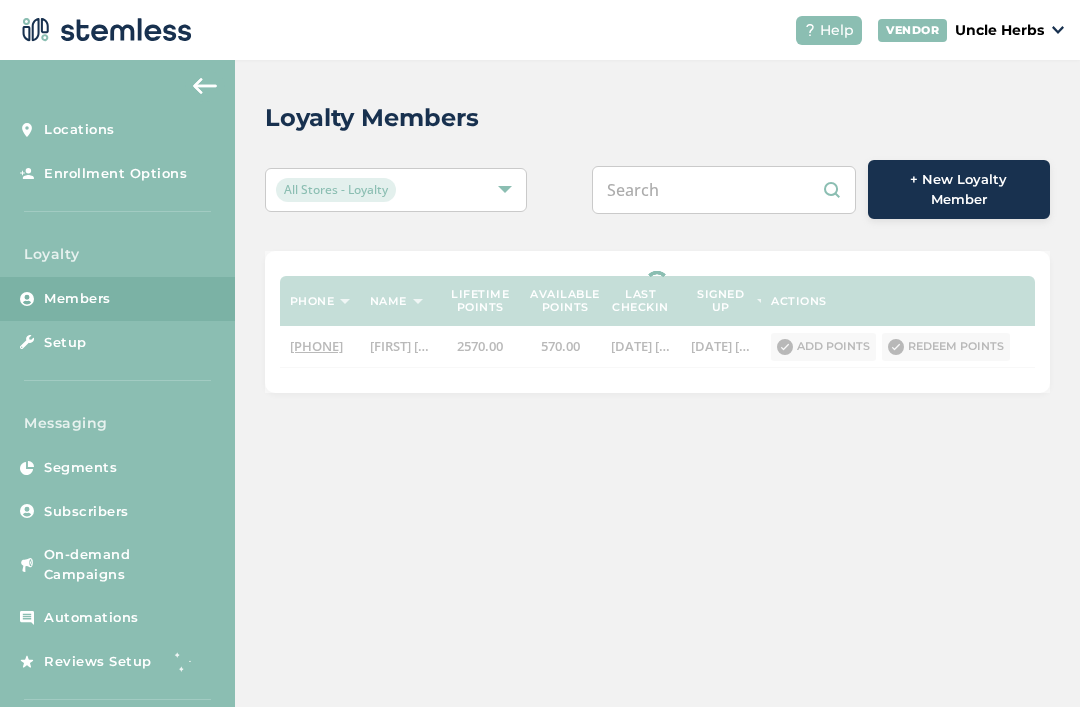 click at bounding box center (724, 190) 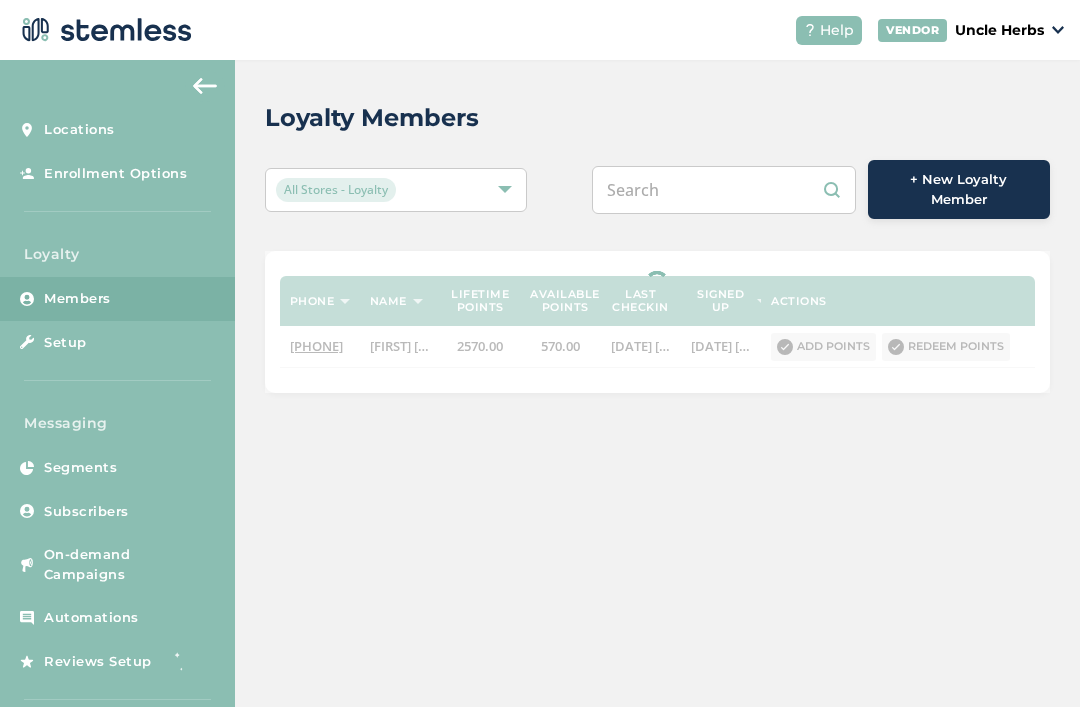 paste on "[ACCOUNT_NUMBER]" 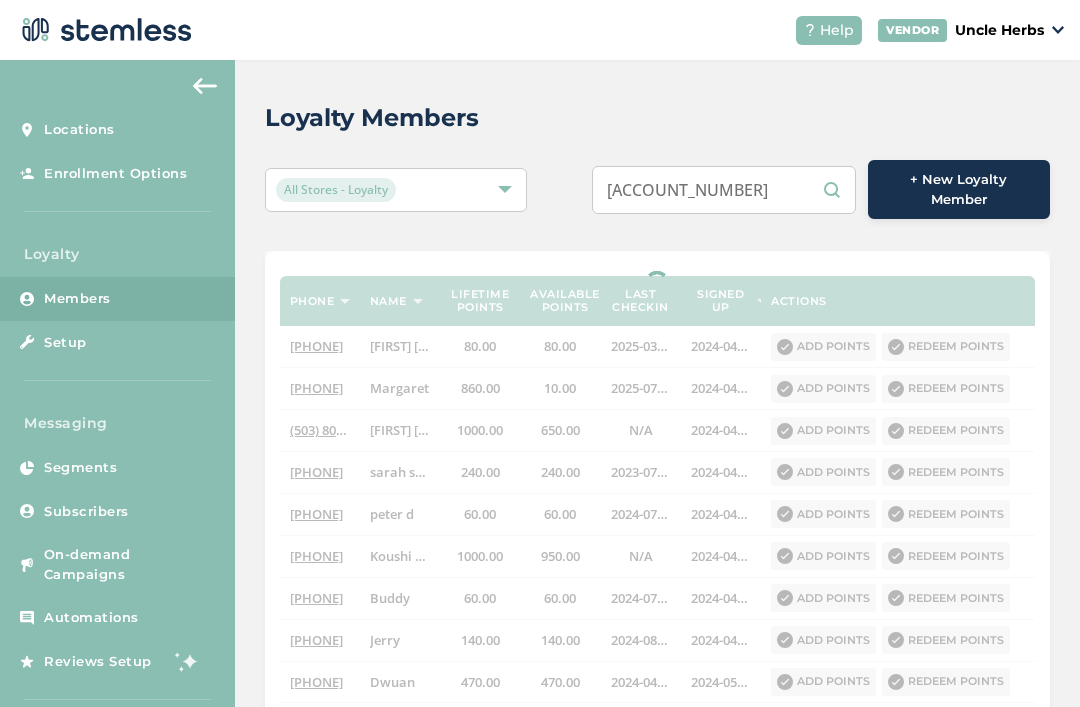 type on "[ACCOUNT_NUMBER]" 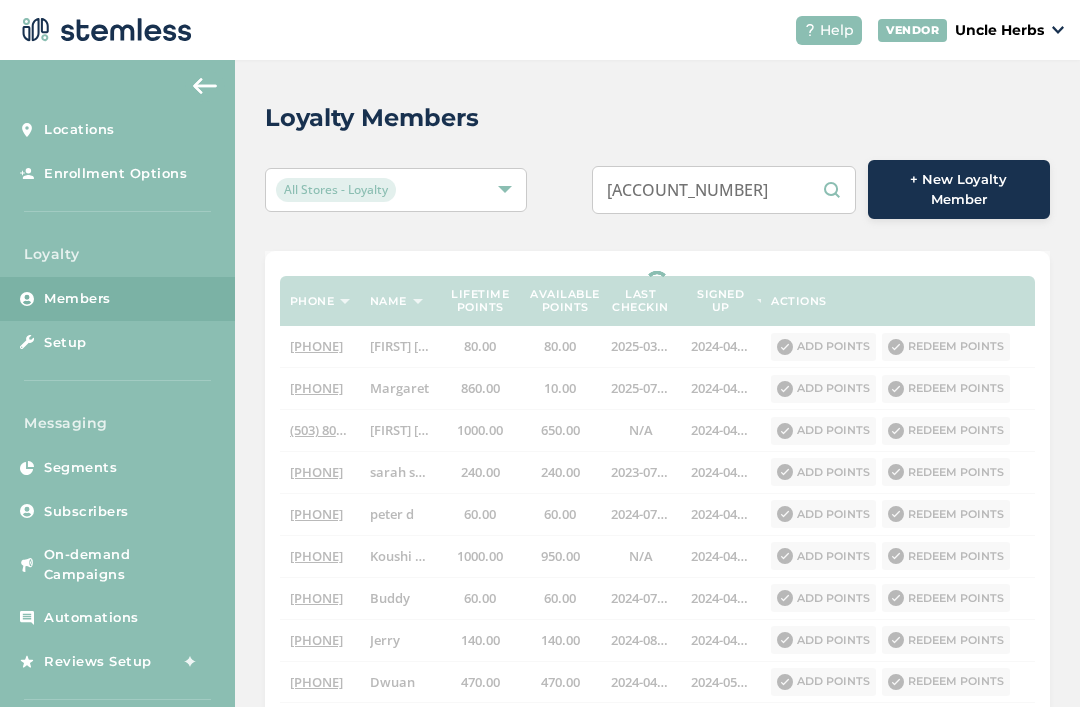 click on "Loyalty Members" at bounding box center [649, 118] 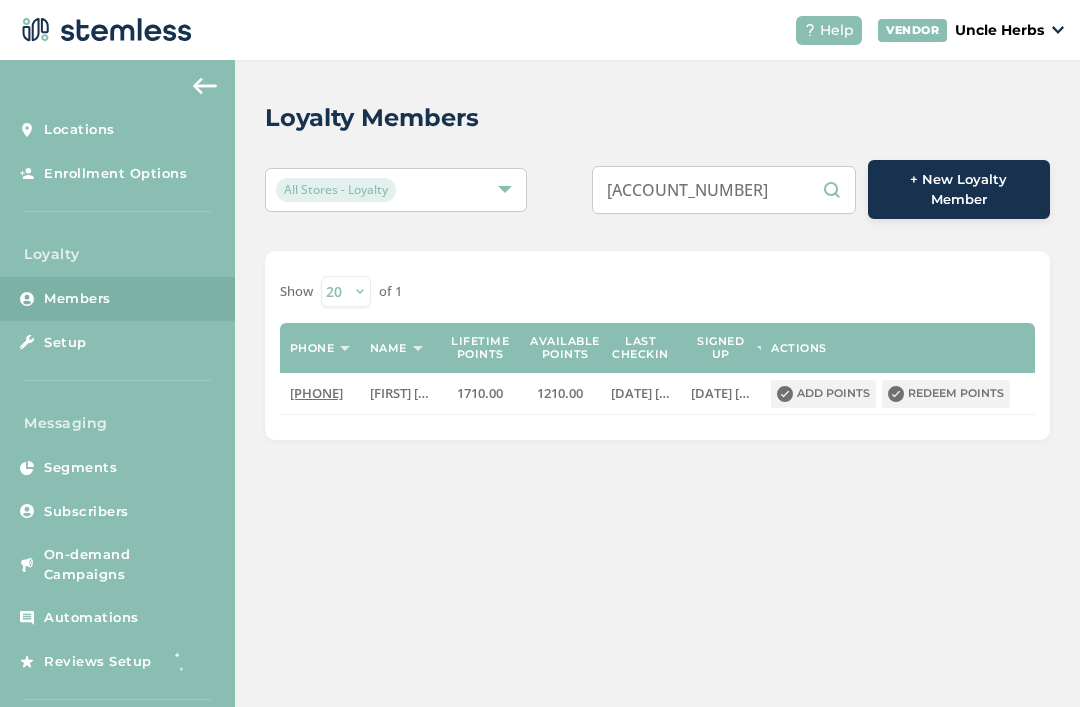 scroll, scrollTop: 21, scrollLeft: 0, axis: vertical 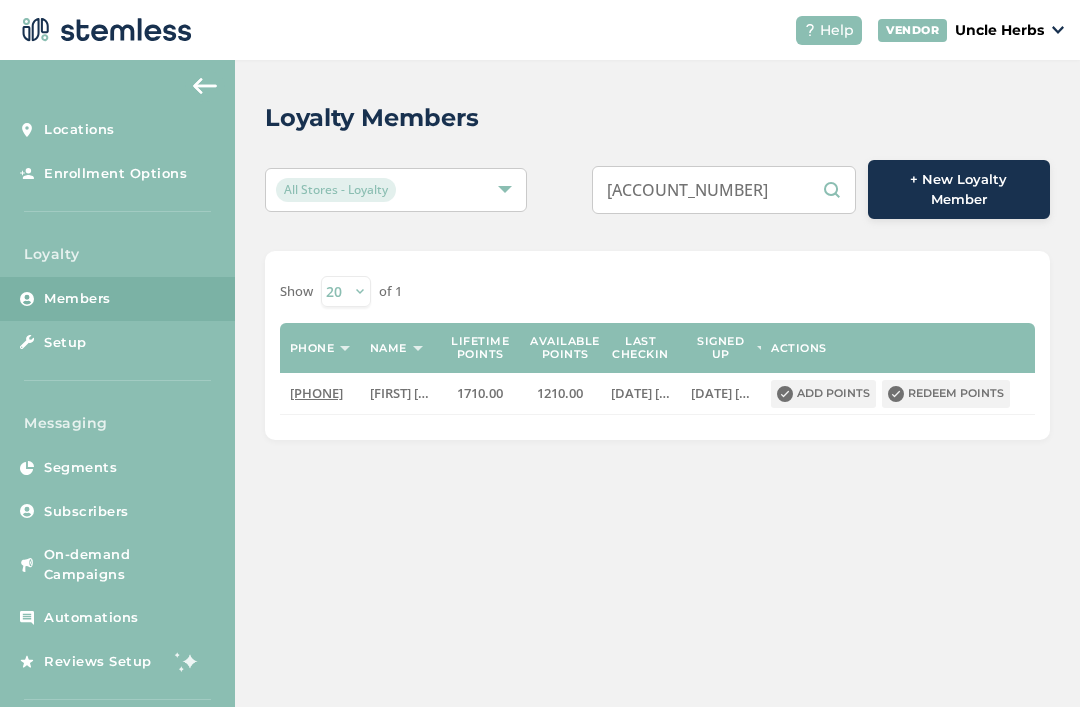click on "Redeem points" at bounding box center (946, 394) 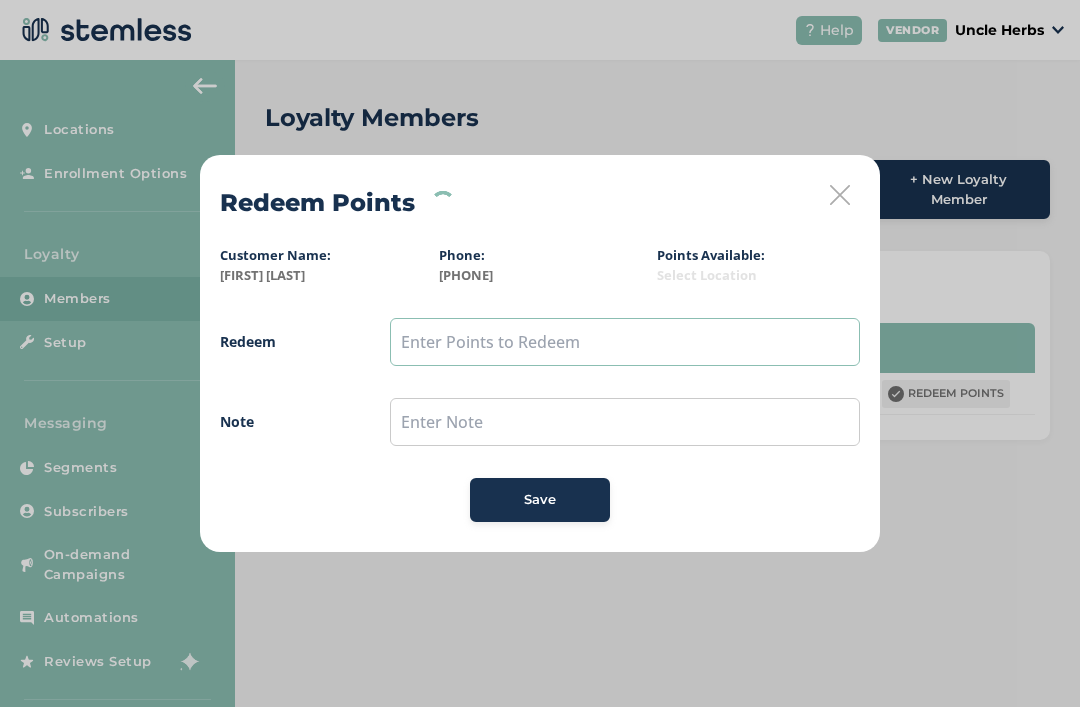 click at bounding box center [625, 342] 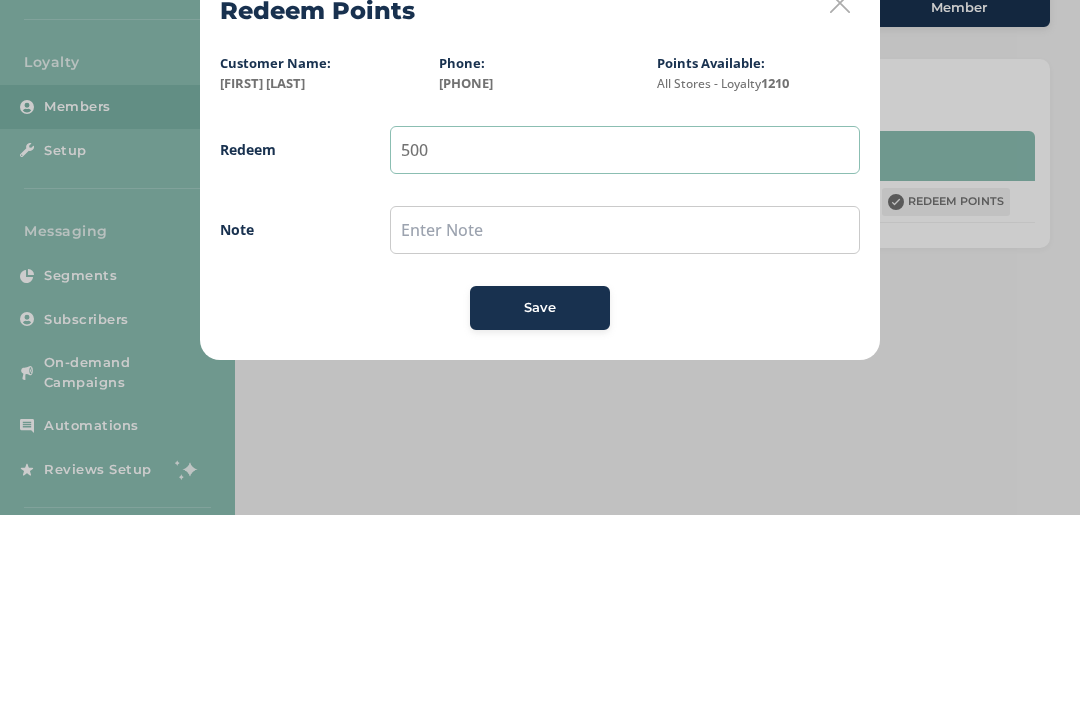 type on "500" 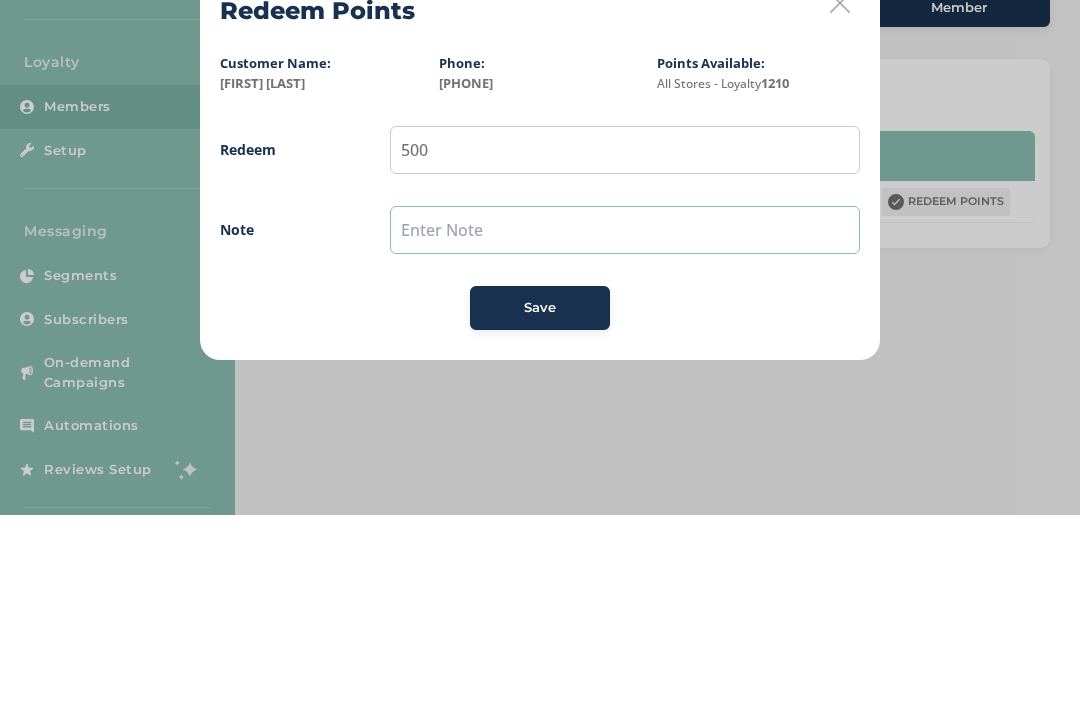 click at bounding box center (625, 422) 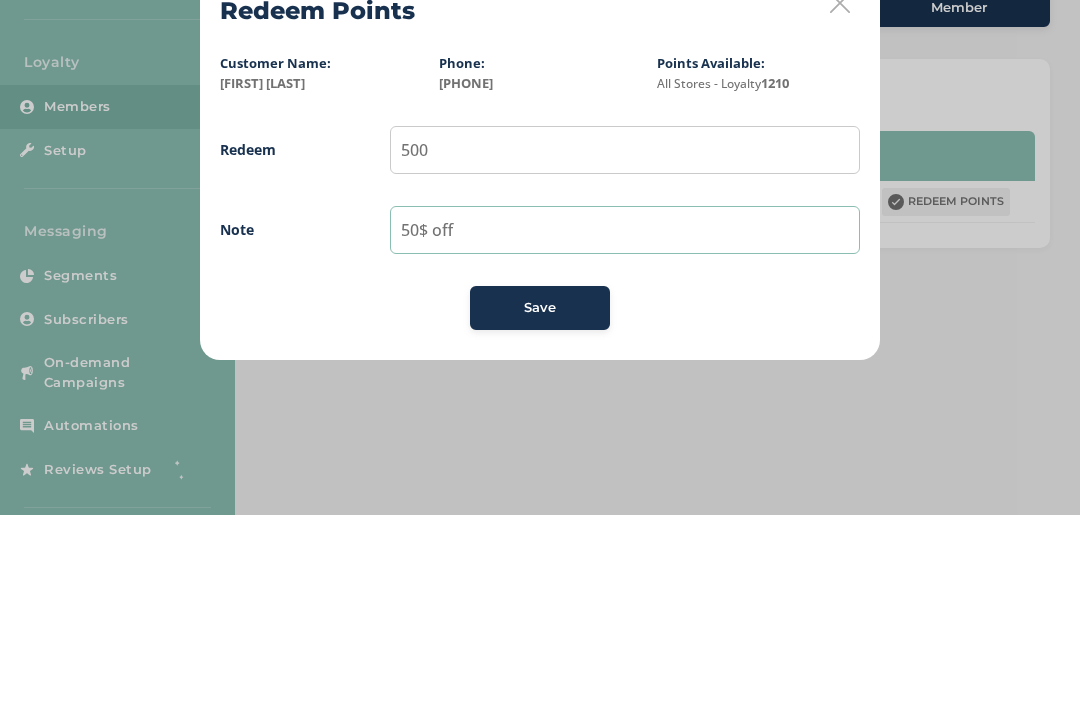 type on "50$ off" 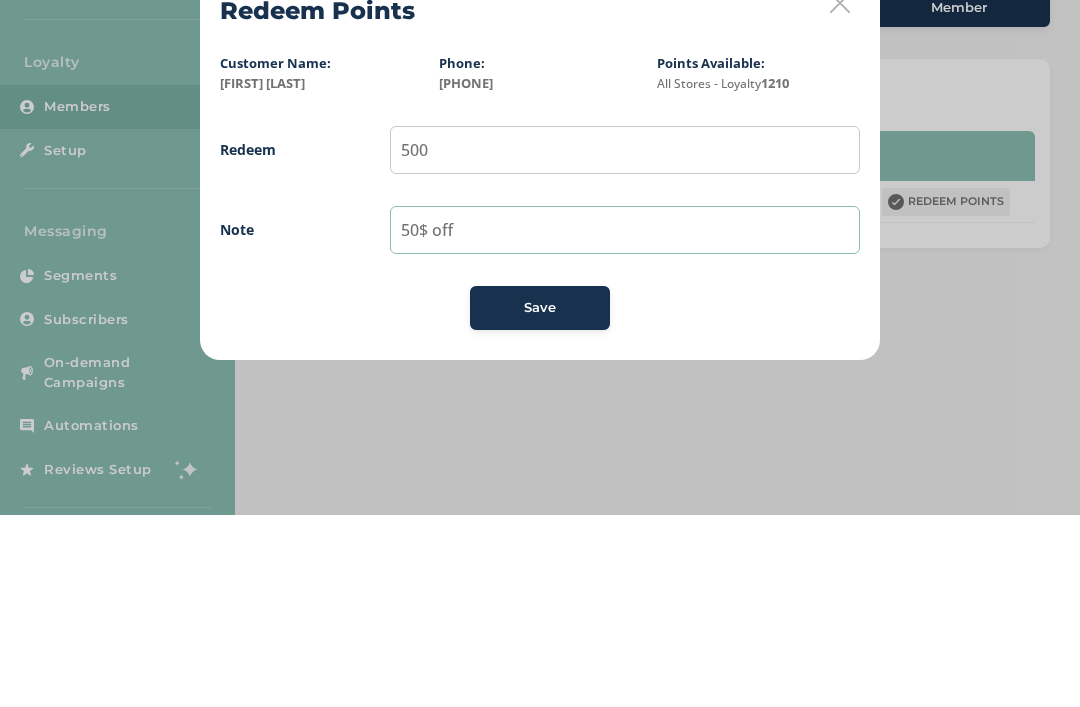 click on "Save" at bounding box center [540, 500] 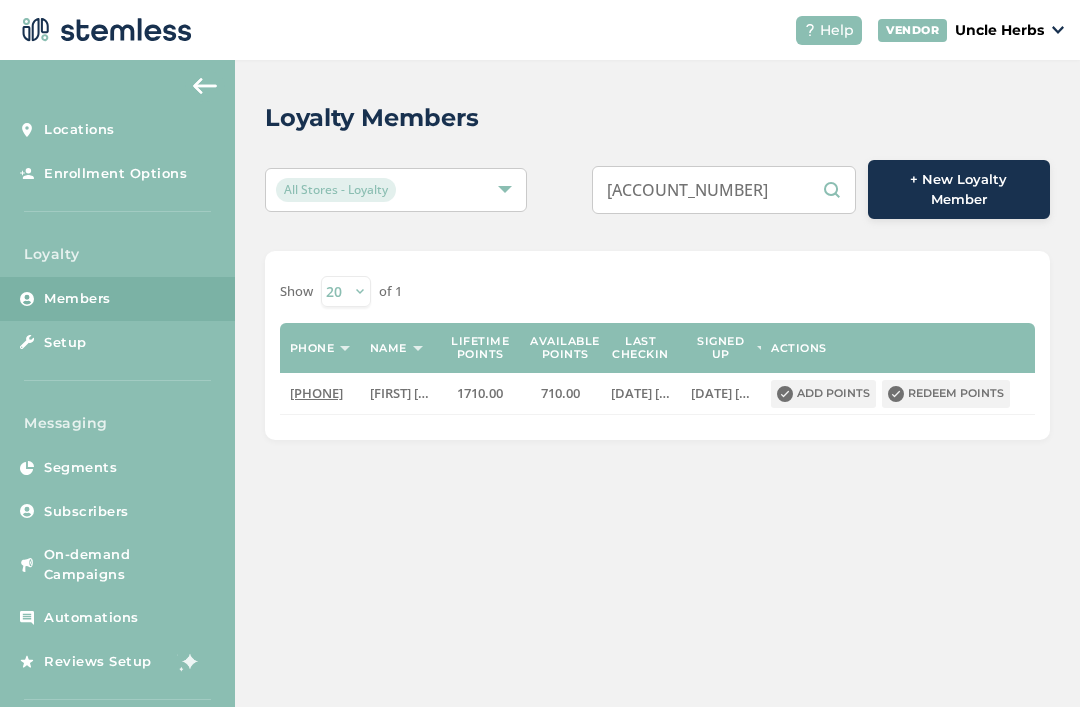click on "[ACCOUNT_NUMBER]" at bounding box center [724, 190] 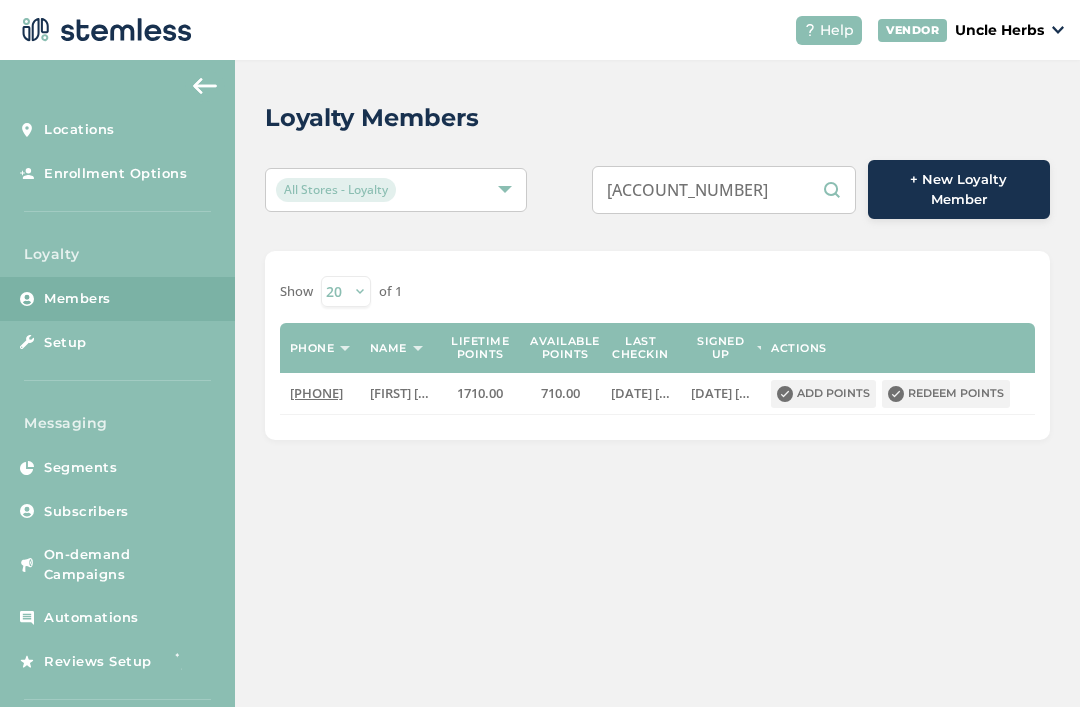 click on "[ACCOUNT_NUMBER]" at bounding box center (724, 190) 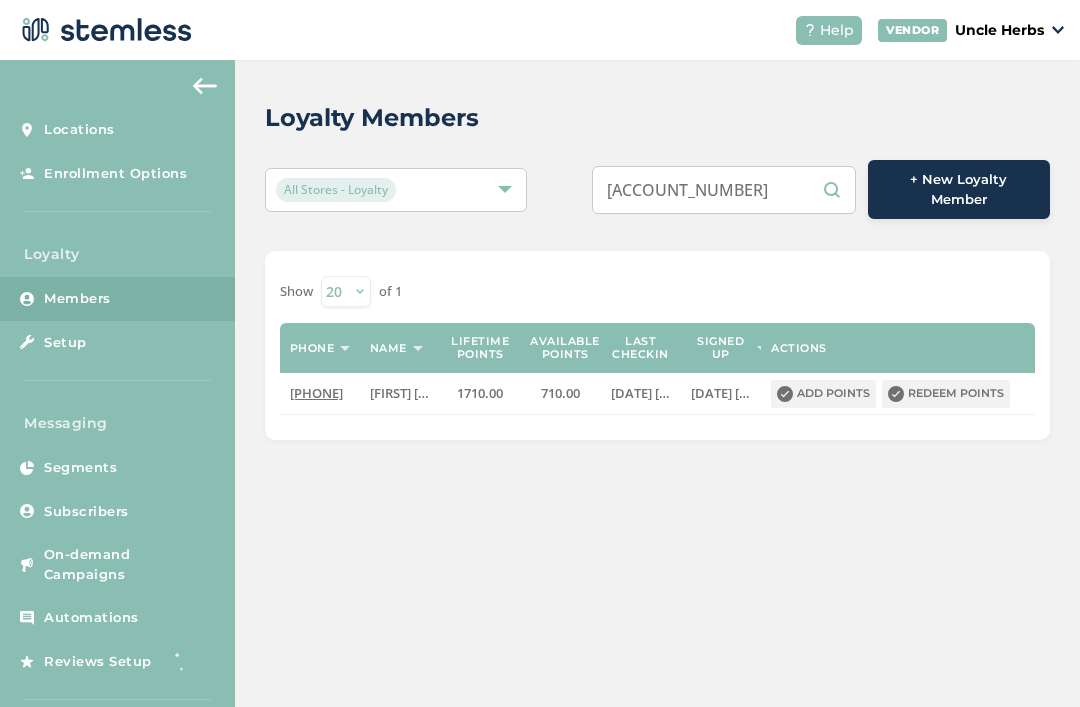 click on "[ACCOUNT_NUMBER]" at bounding box center [724, 190] 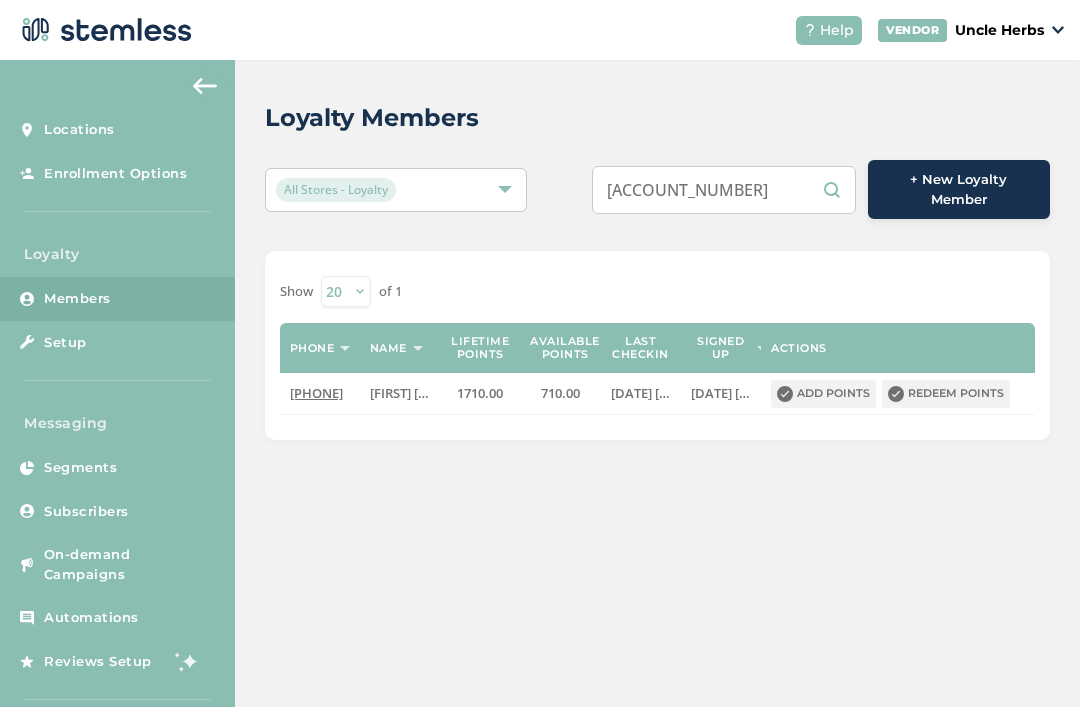 click on "[ACCOUNT_NUMBER]" at bounding box center [724, 190] 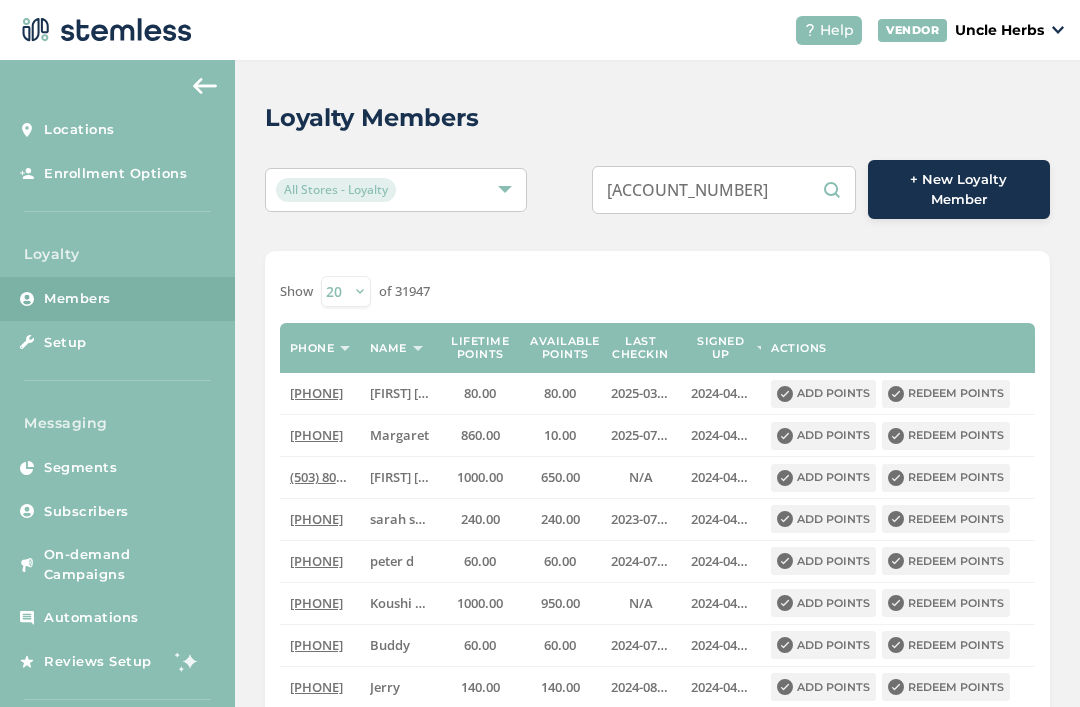 type on "[ACCOUNT_NUMBER]" 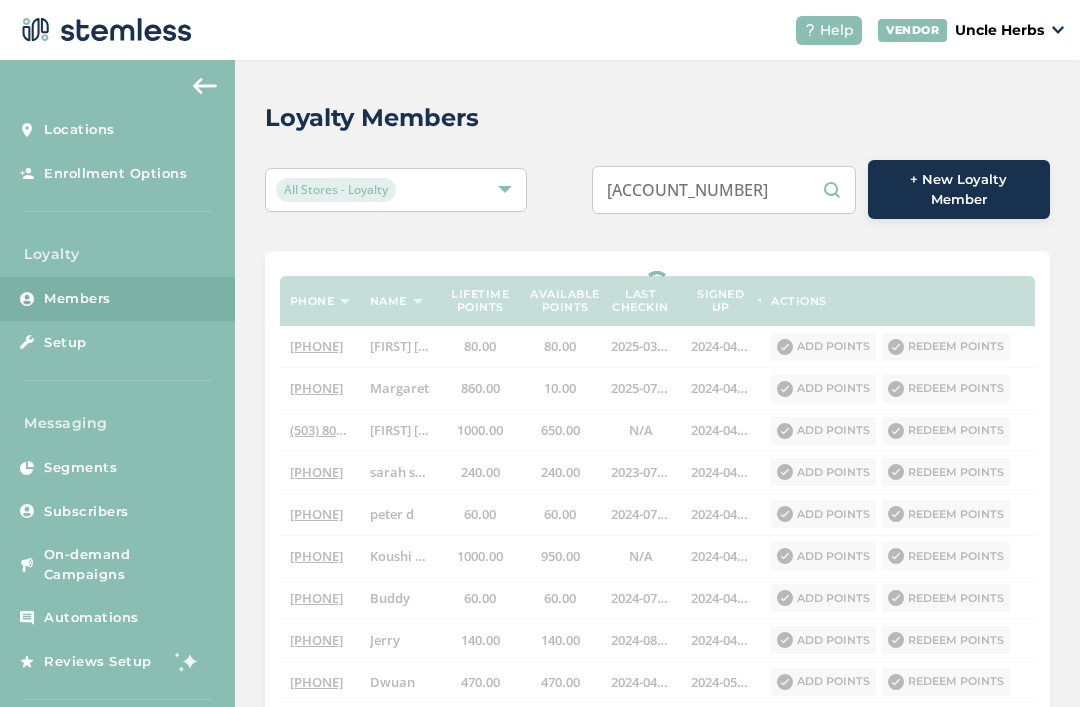 click on "[ACCOUNT_NUMBER]" at bounding box center (724, 190) 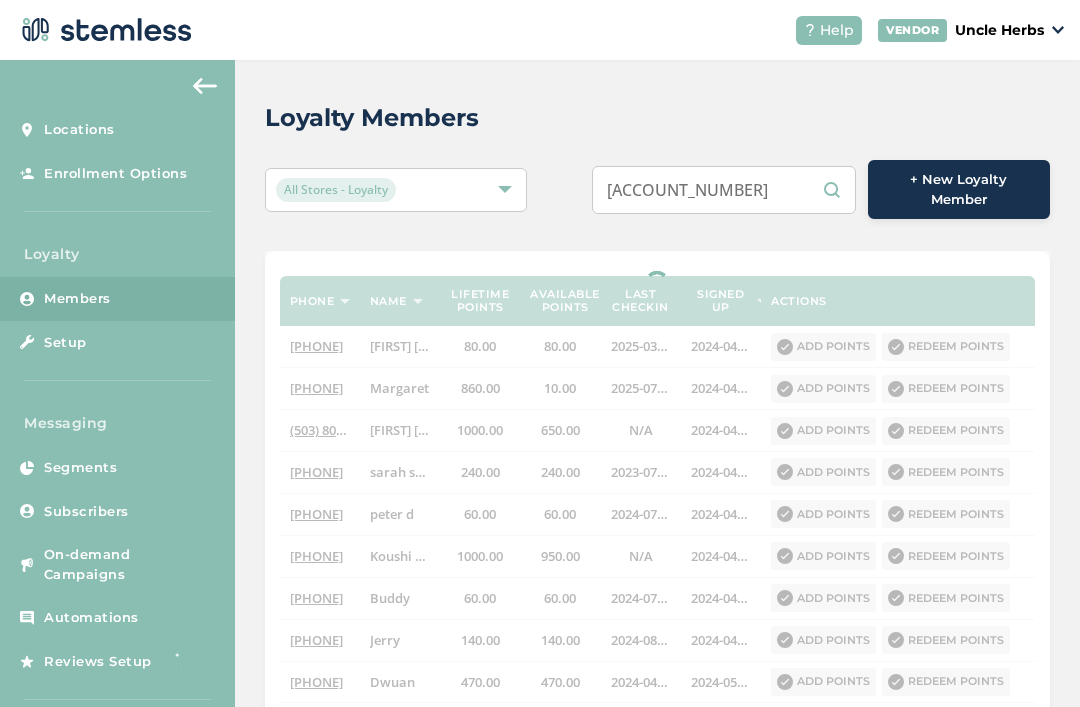 click on "All Stores - Loyalty  [ACCOUNT_NUMBER] + New Loyalty Member" at bounding box center (657, 189) 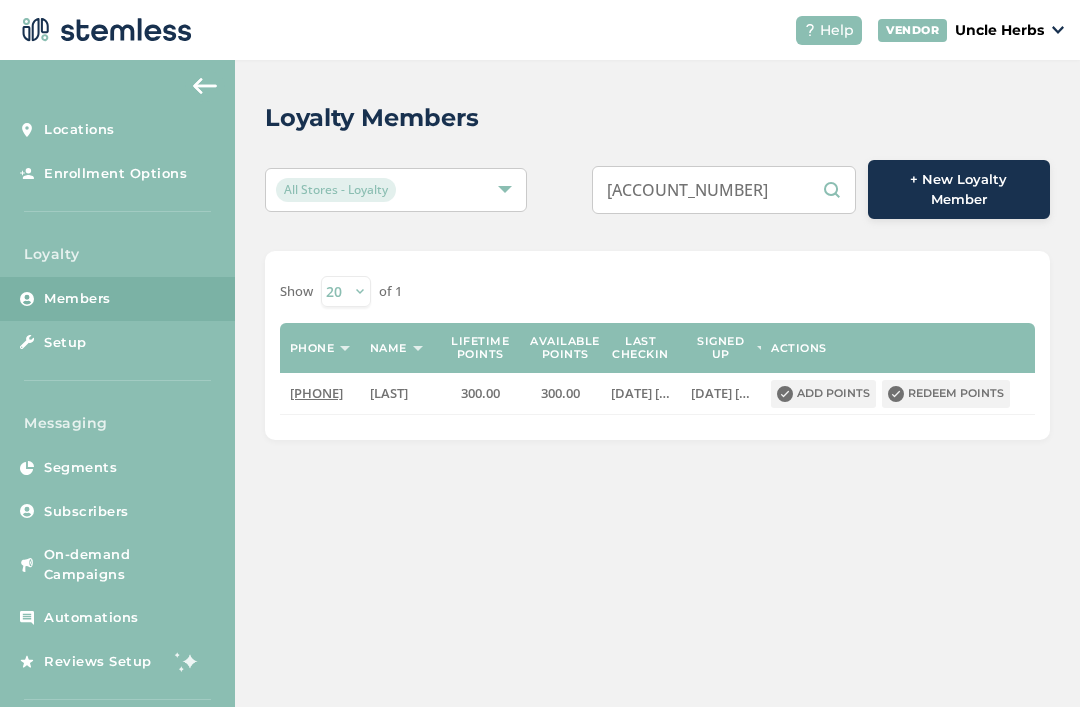scroll, scrollTop: 28, scrollLeft: 0, axis: vertical 